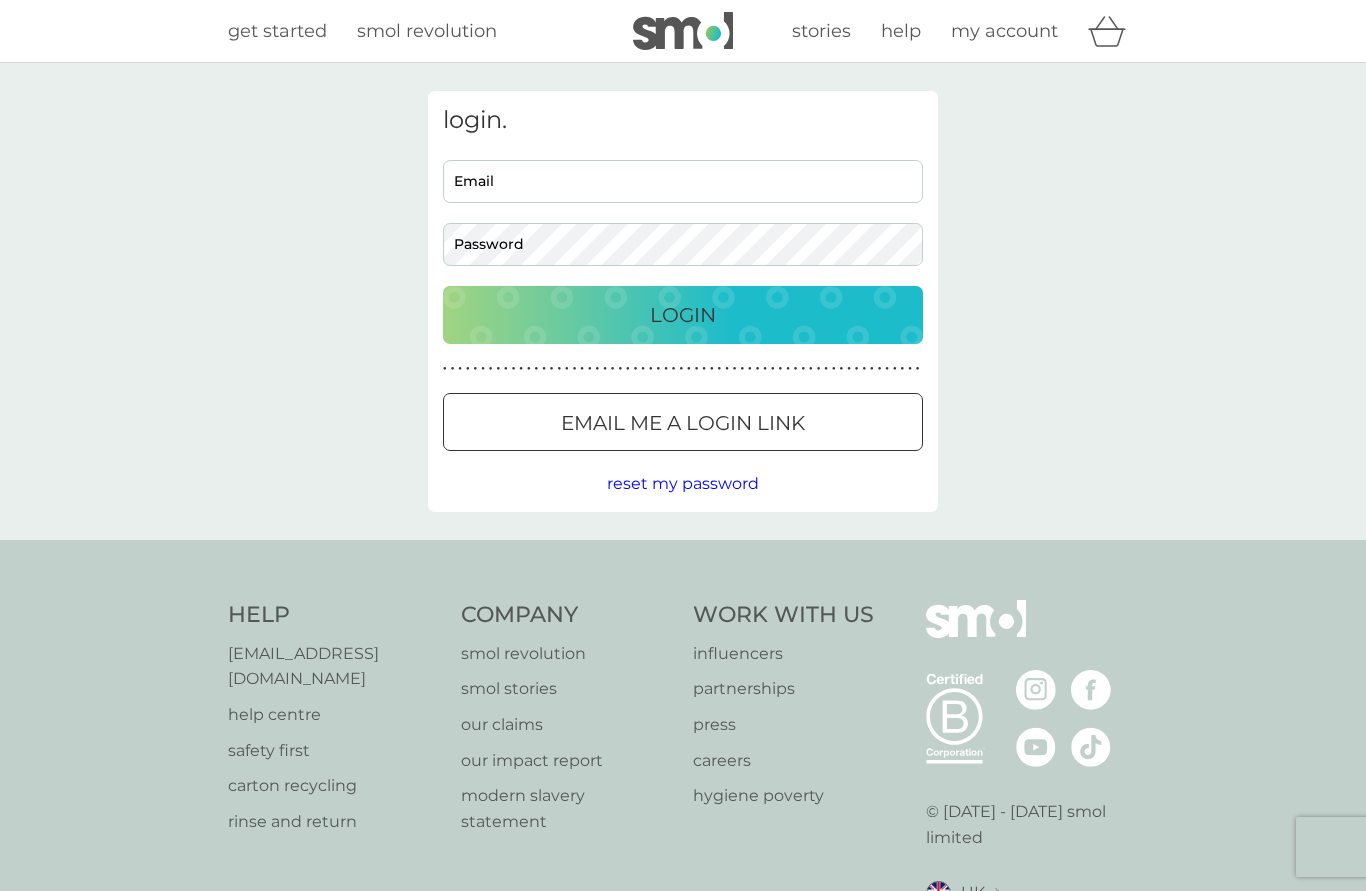 scroll, scrollTop: 0, scrollLeft: 0, axis: both 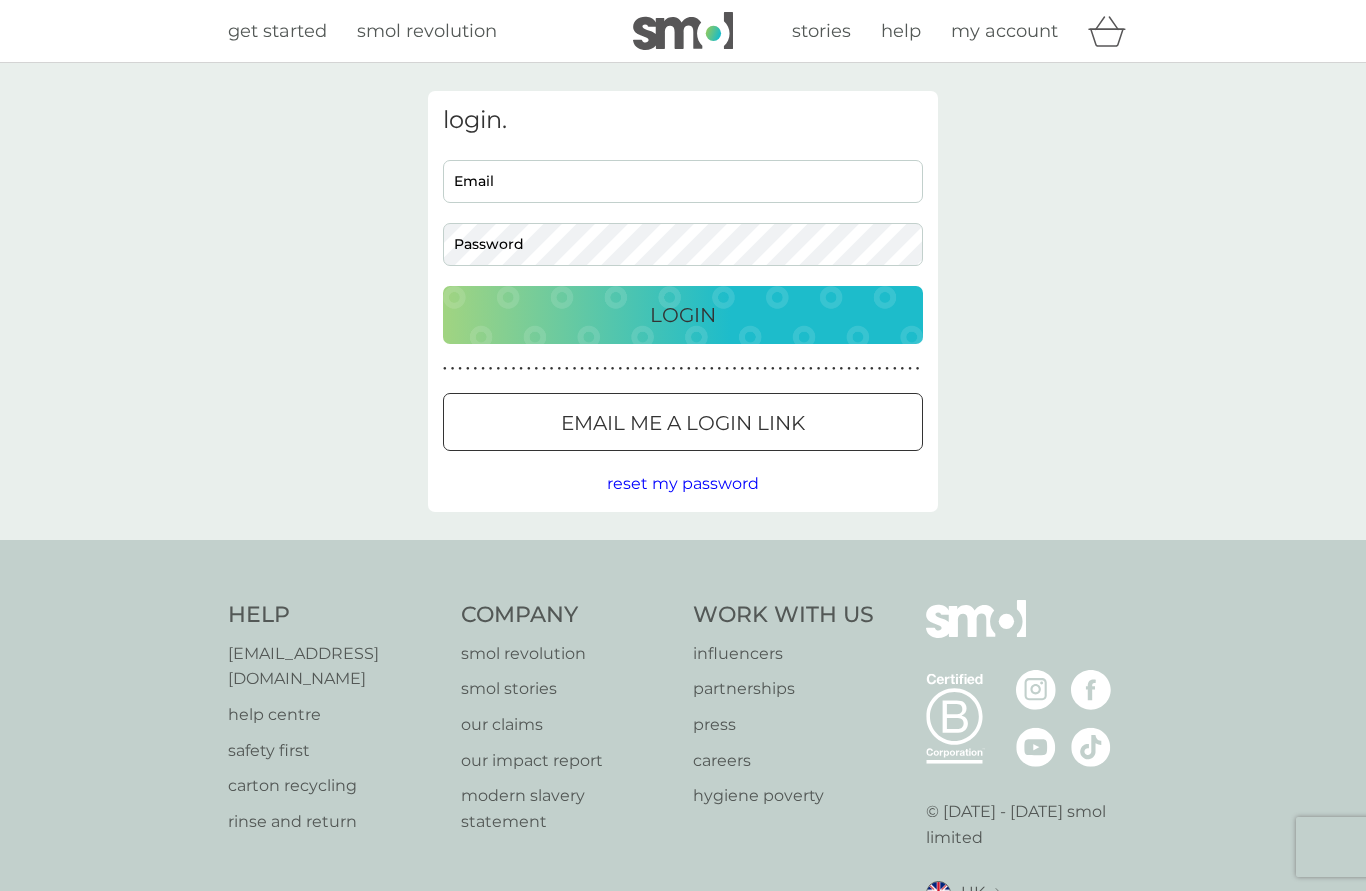 click on "Email" at bounding box center (683, 181) 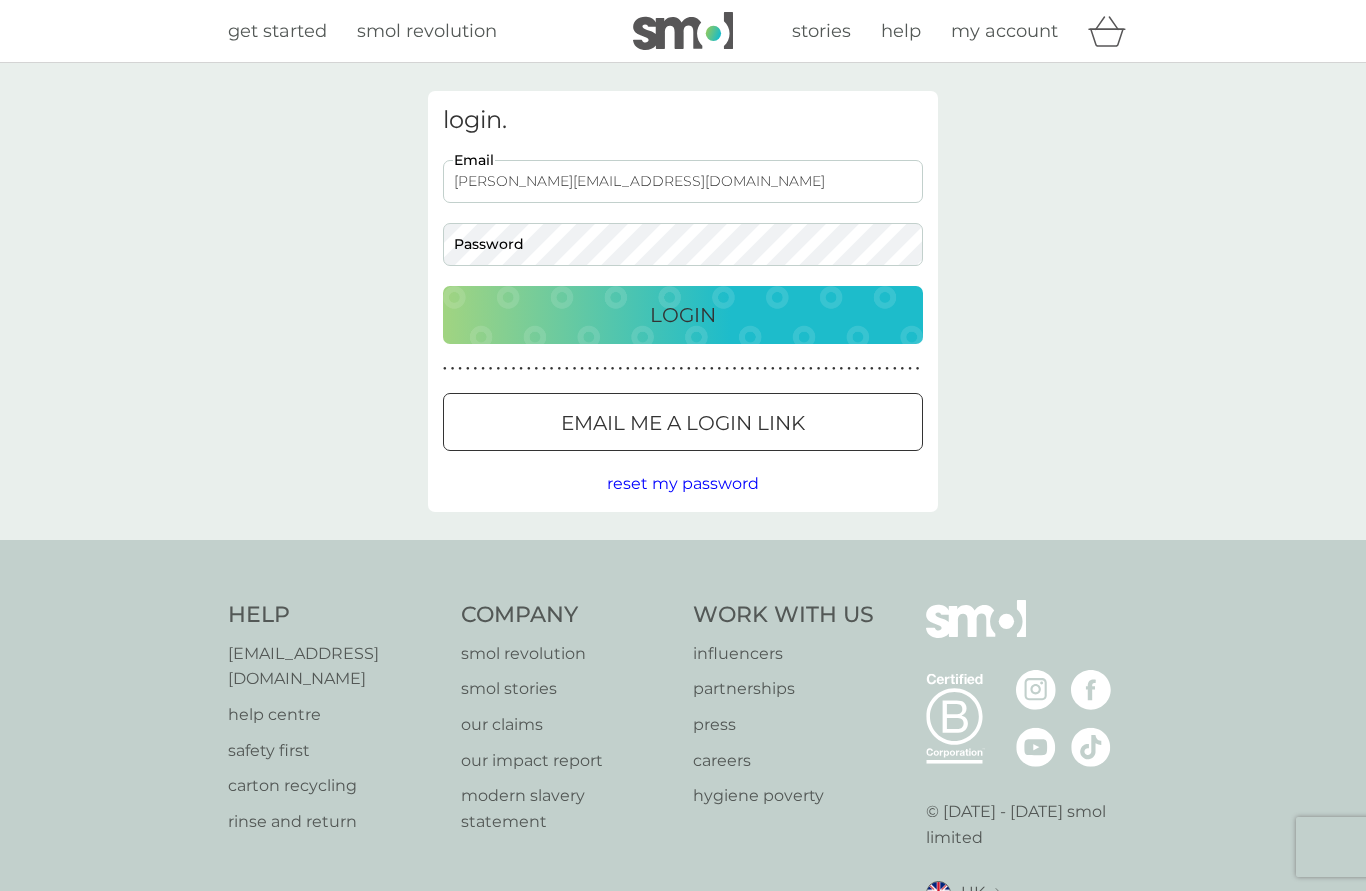 type on "[PERSON_NAME][EMAIL_ADDRESS][DOMAIN_NAME]" 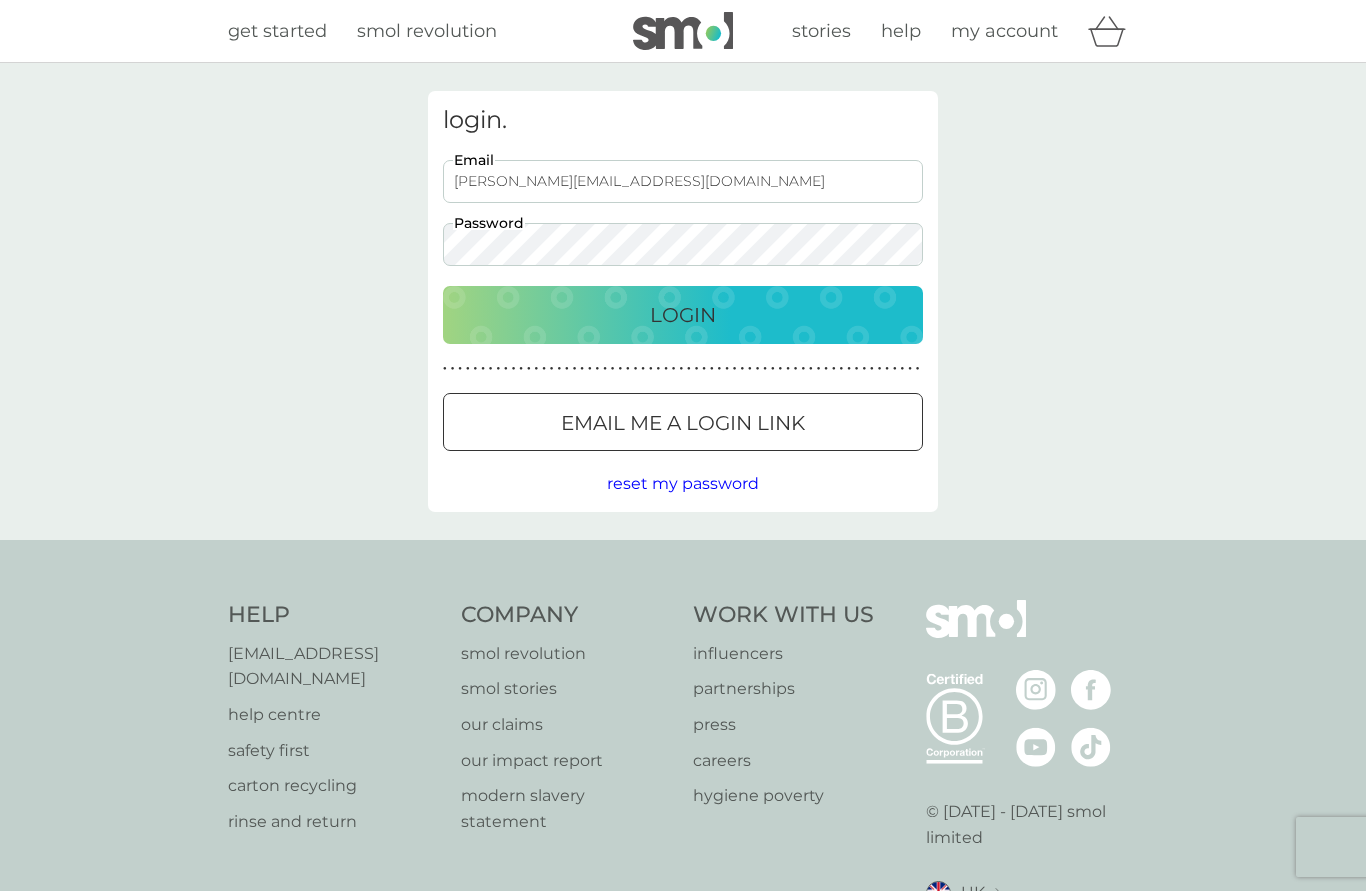 click on "Login" at bounding box center [683, 315] 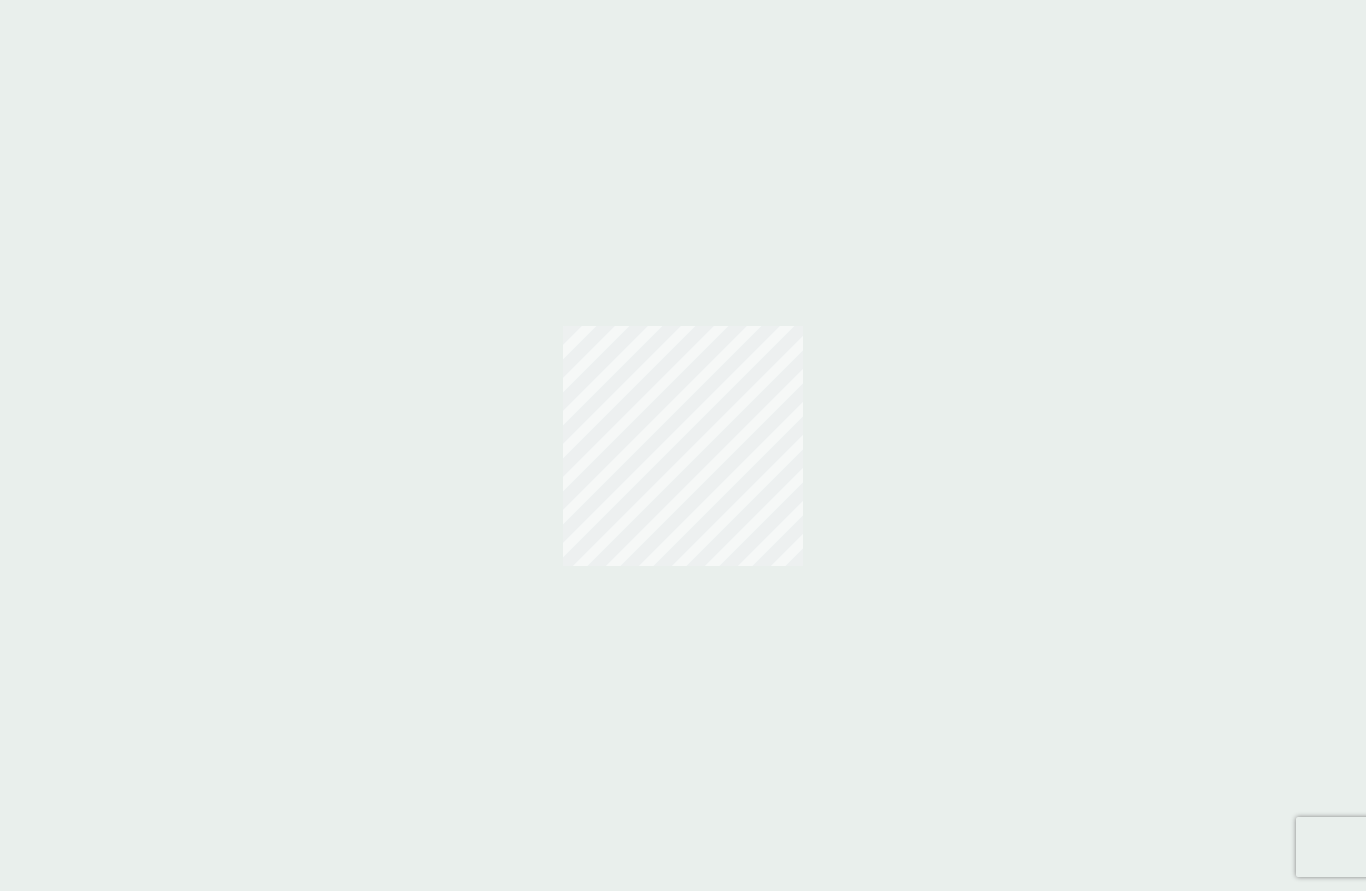 scroll, scrollTop: 0, scrollLeft: 0, axis: both 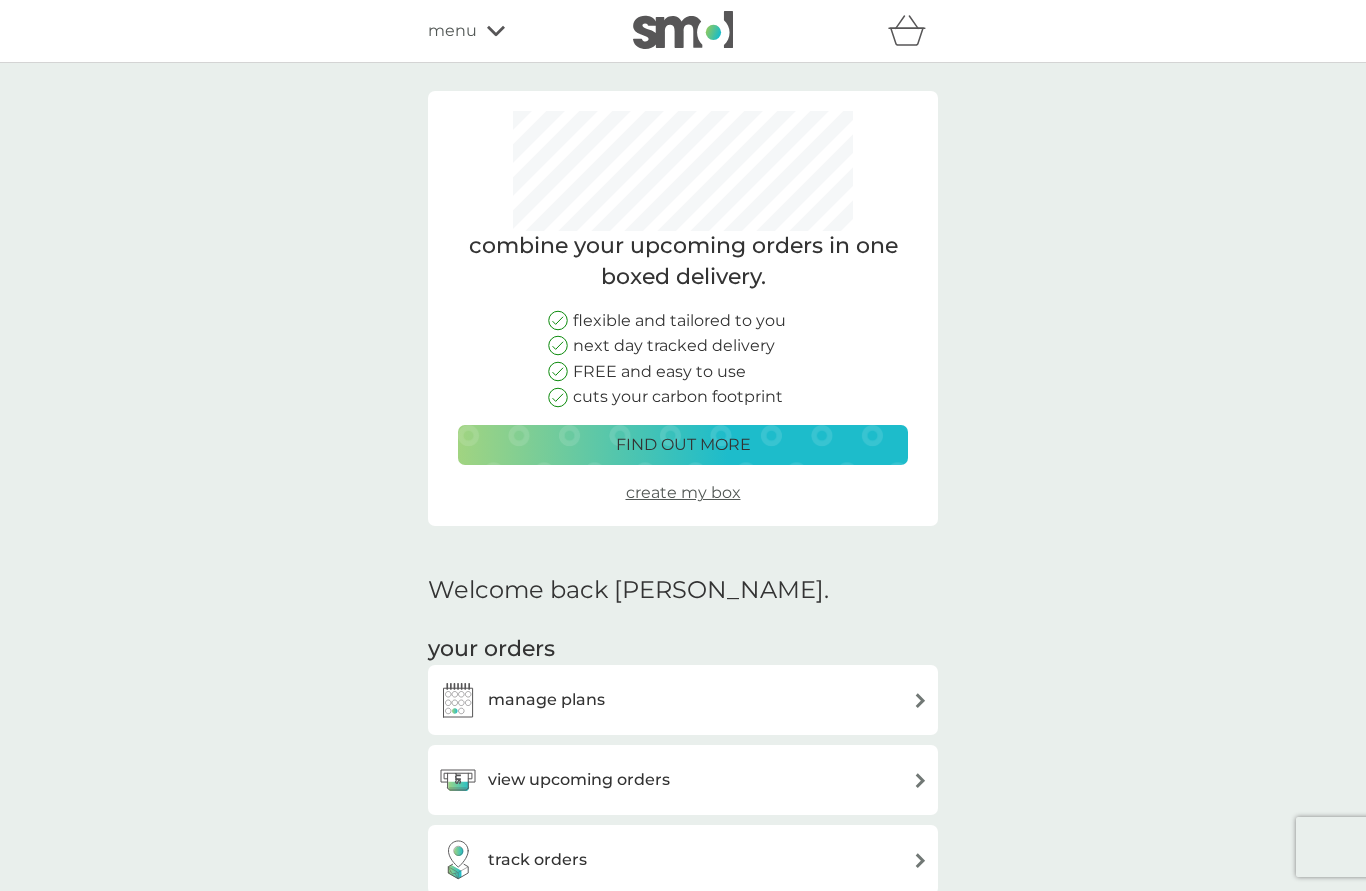 click on "manage plans" at bounding box center [683, 700] 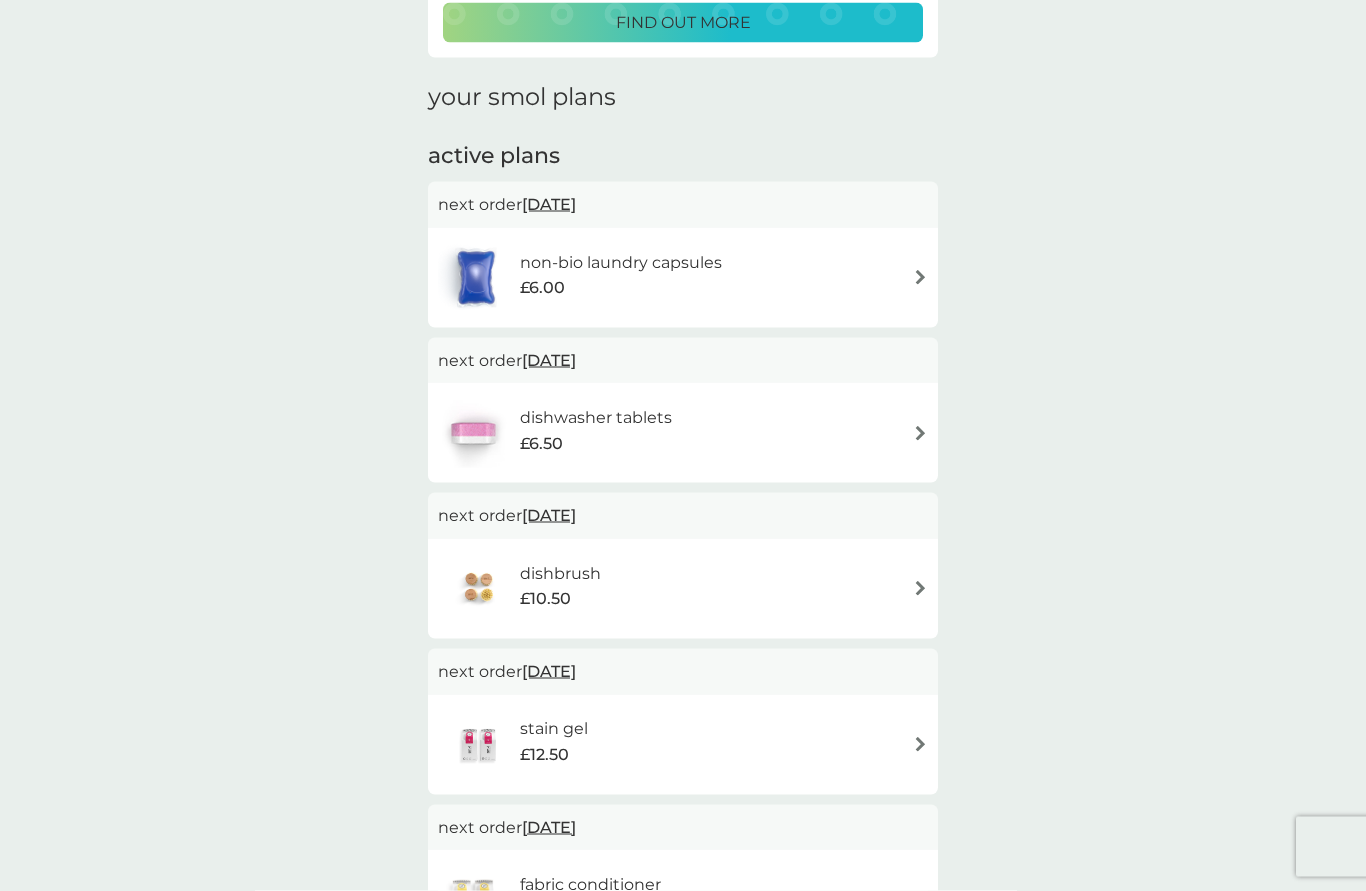 scroll, scrollTop: 0, scrollLeft: 0, axis: both 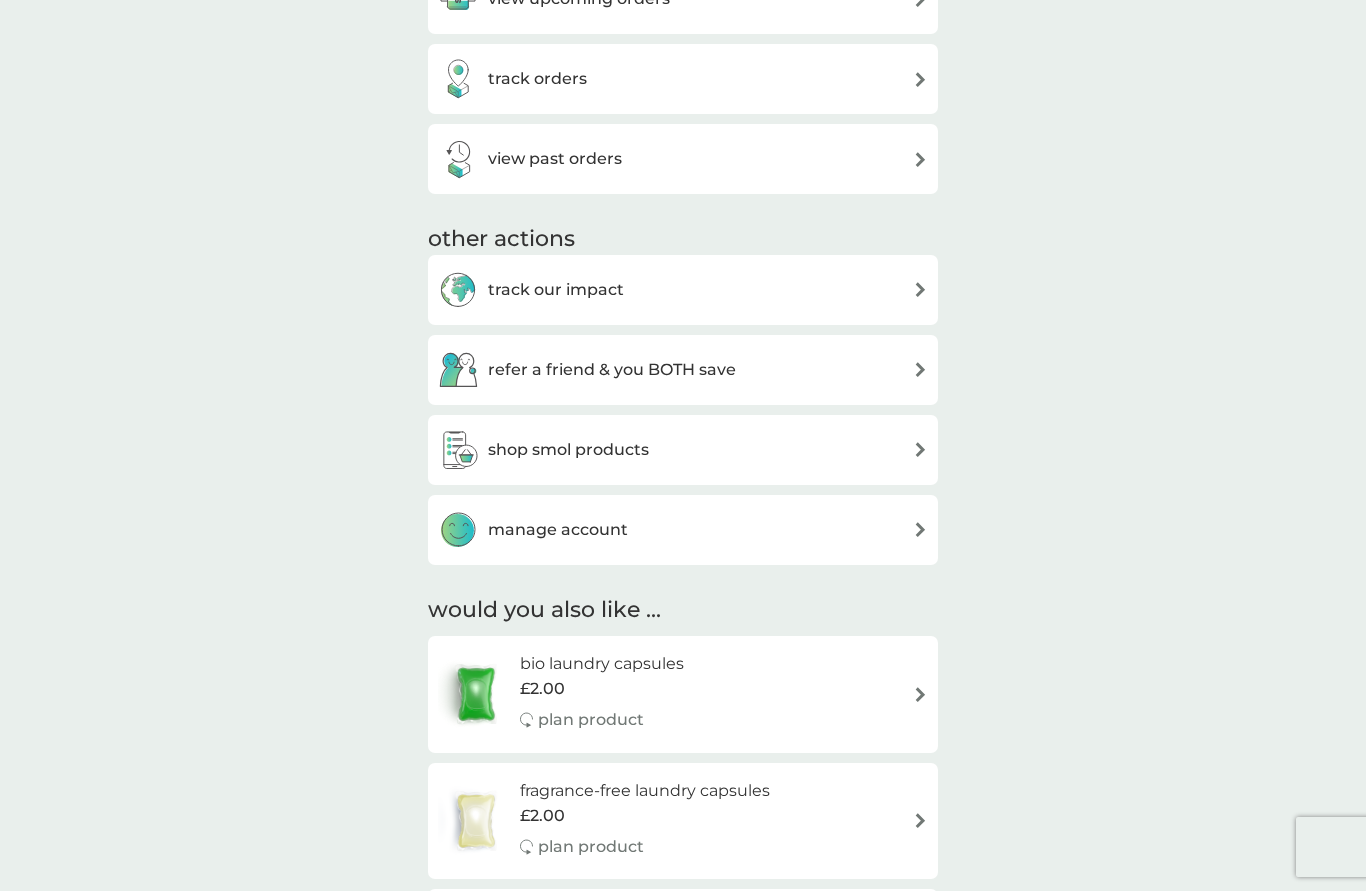 click on "manage account" at bounding box center (558, 530) 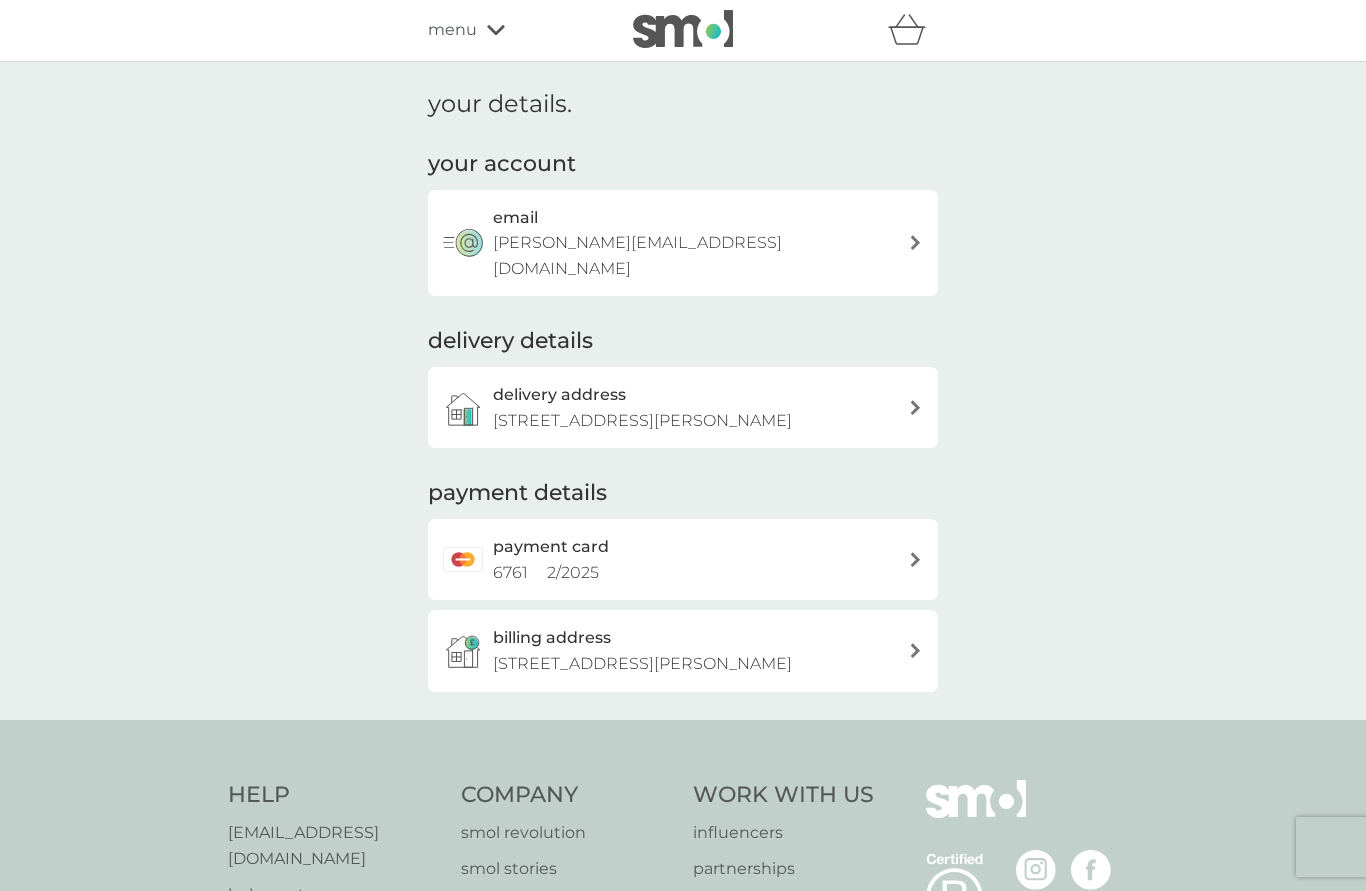 scroll, scrollTop: 0, scrollLeft: 0, axis: both 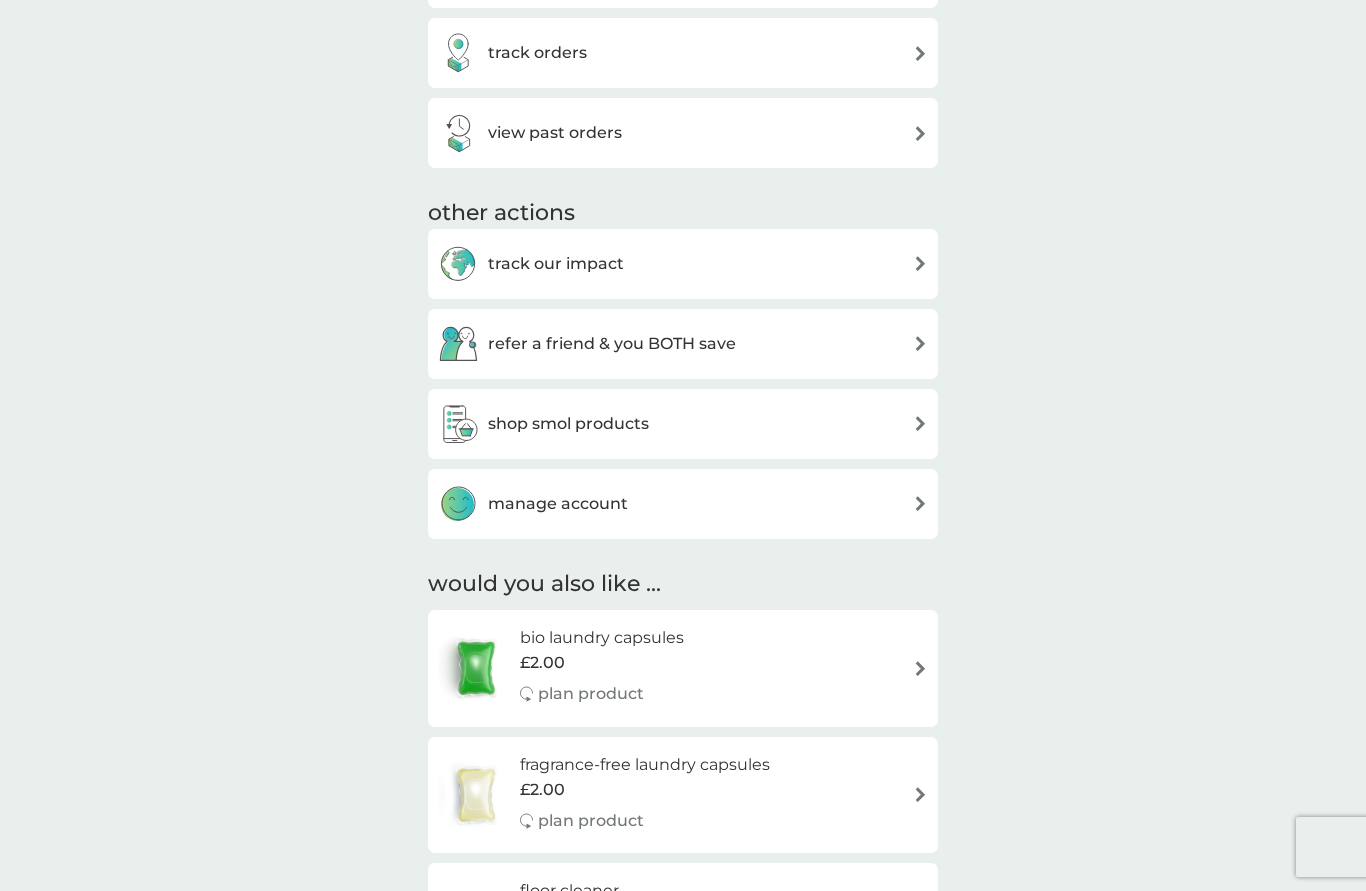 click on "manage account" at bounding box center [558, 504] 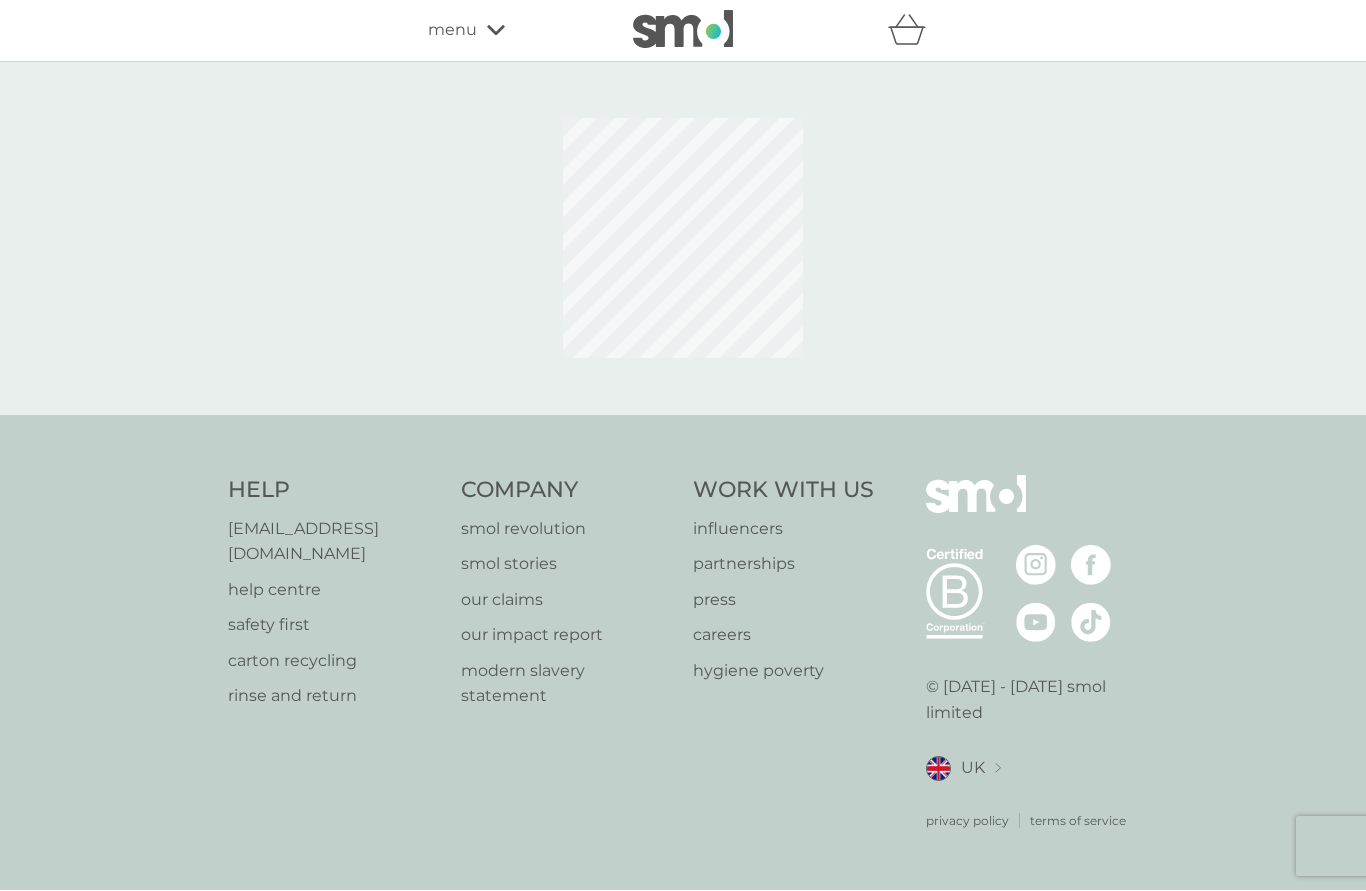scroll, scrollTop: 90, scrollLeft: 0, axis: vertical 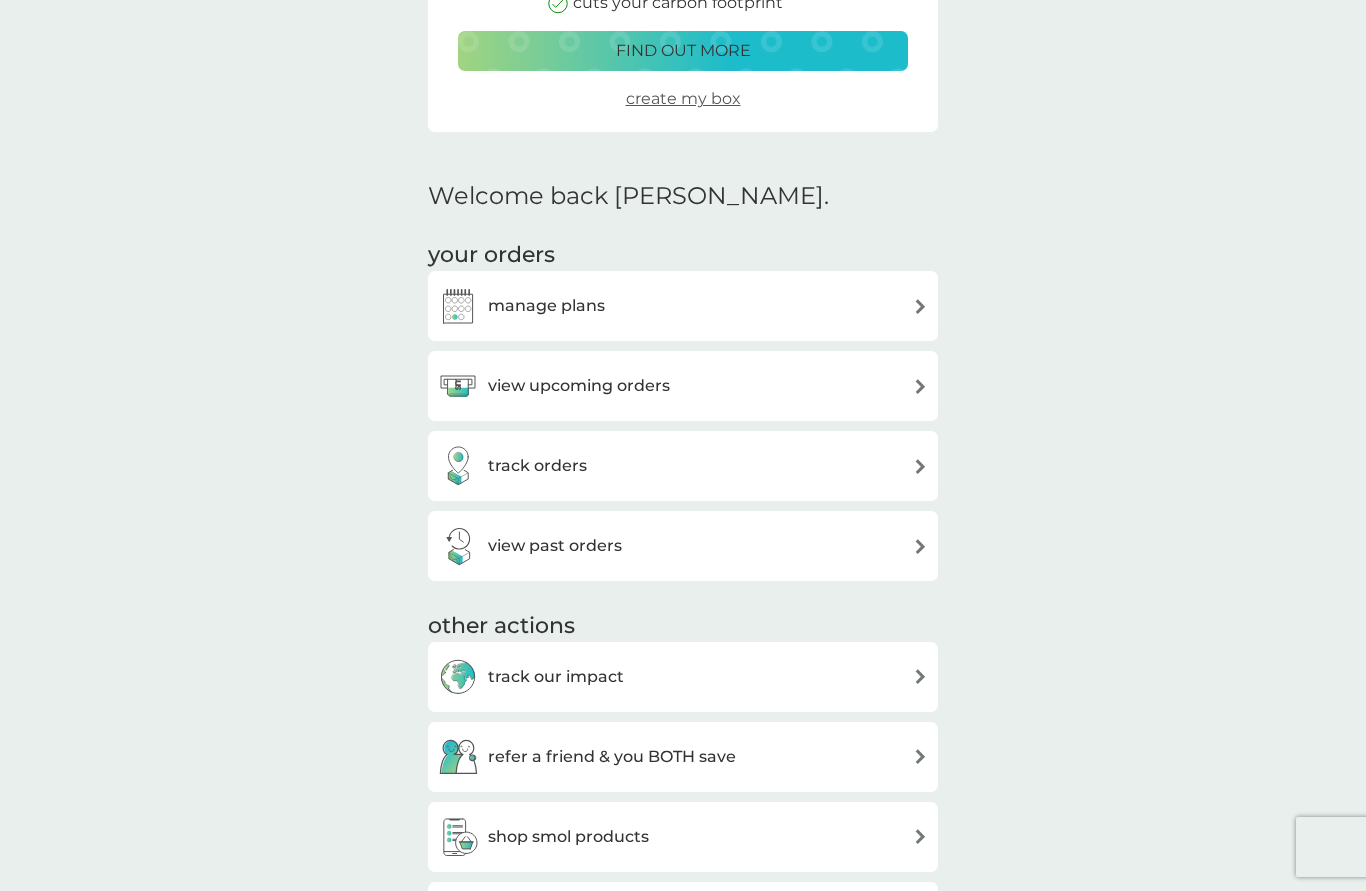 click on "manage plans" at bounding box center (546, 306) 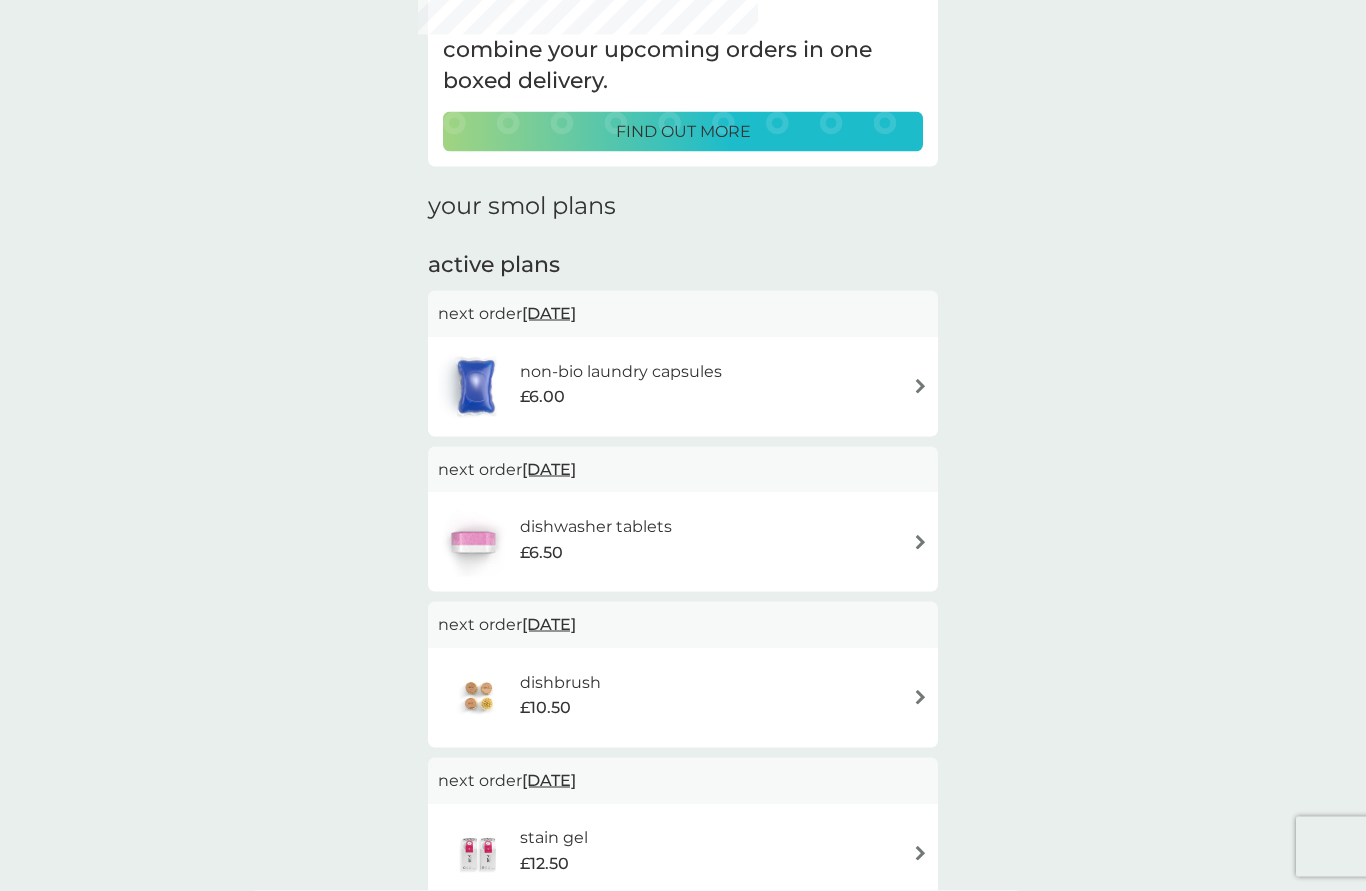 scroll, scrollTop: 145, scrollLeft: 0, axis: vertical 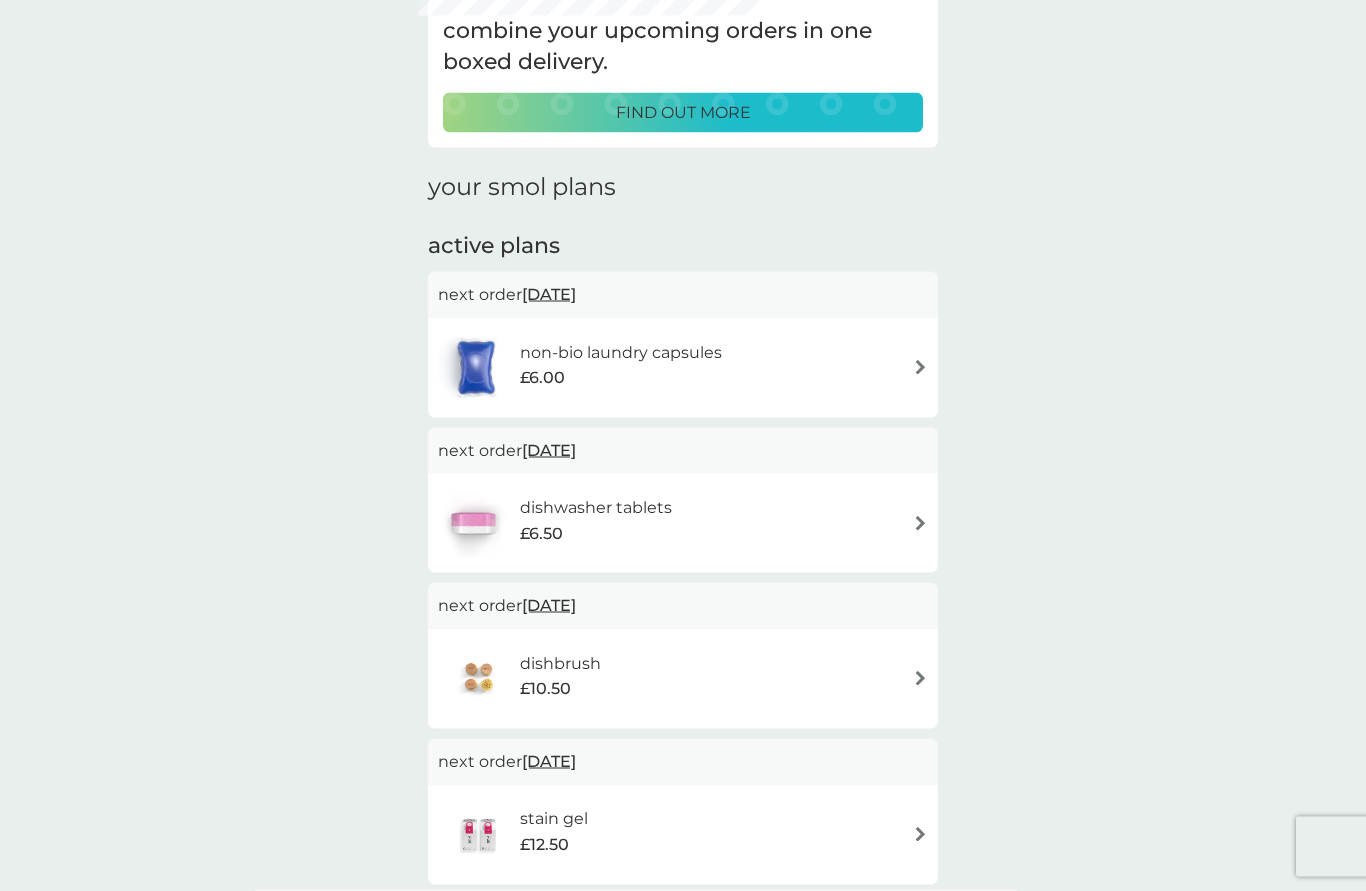 click on "£6.00" at bounding box center [621, 378] 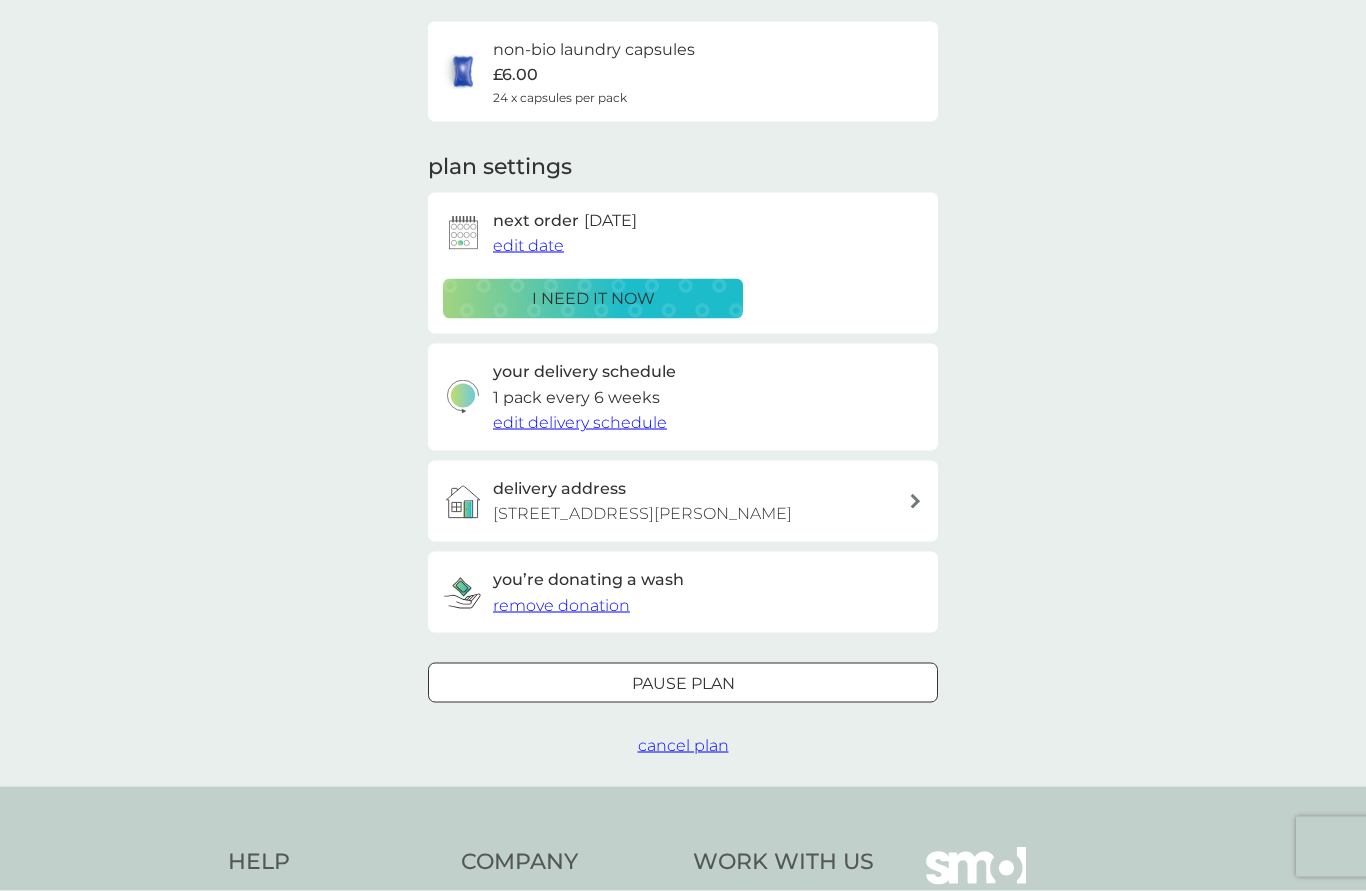 scroll, scrollTop: 0, scrollLeft: 0, axis: both 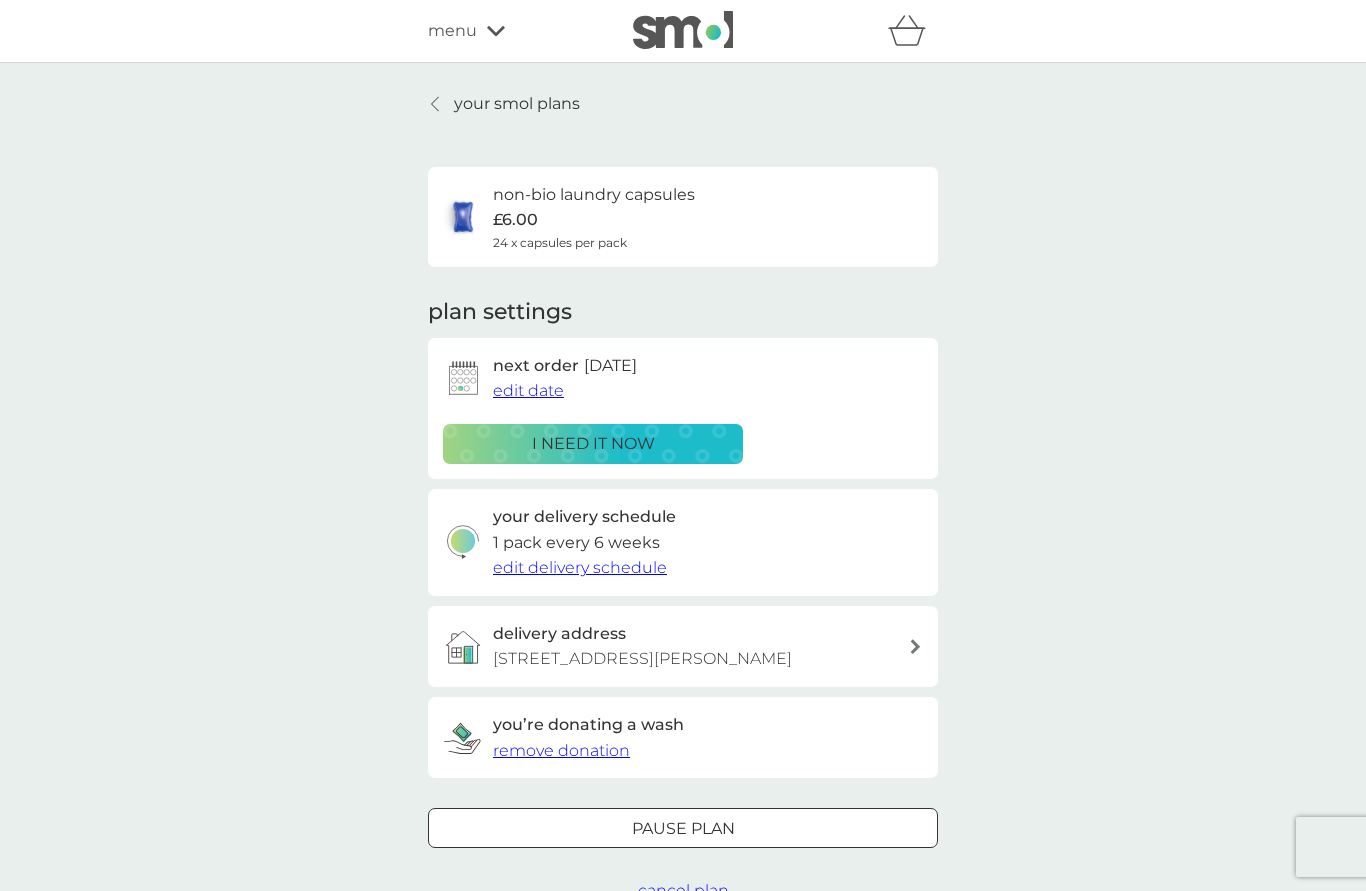 click on "cancel plan" at bounding box center [683, 890] 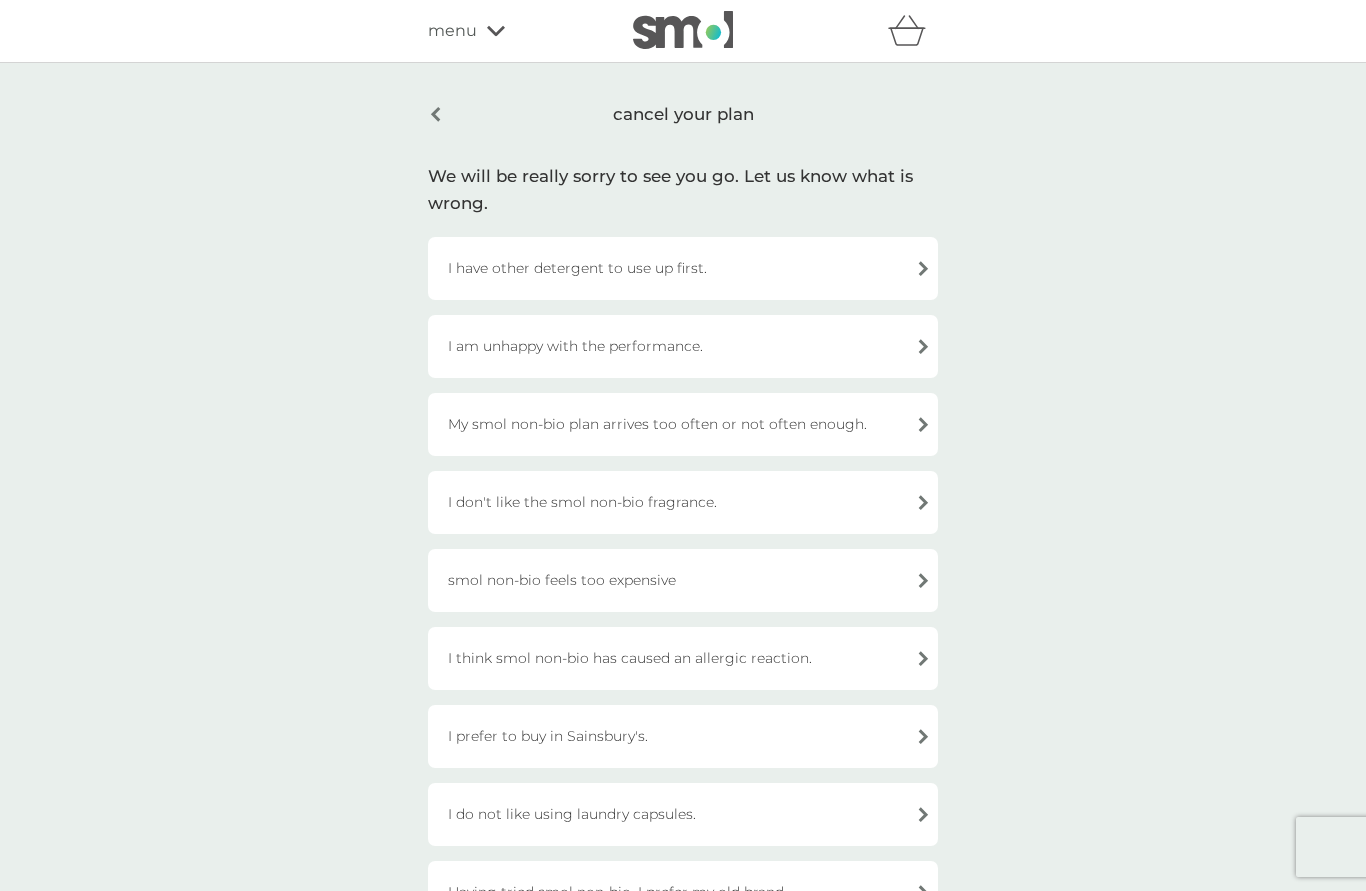 click on "I have other detergent to use up first." at bounding box center (683, 268) 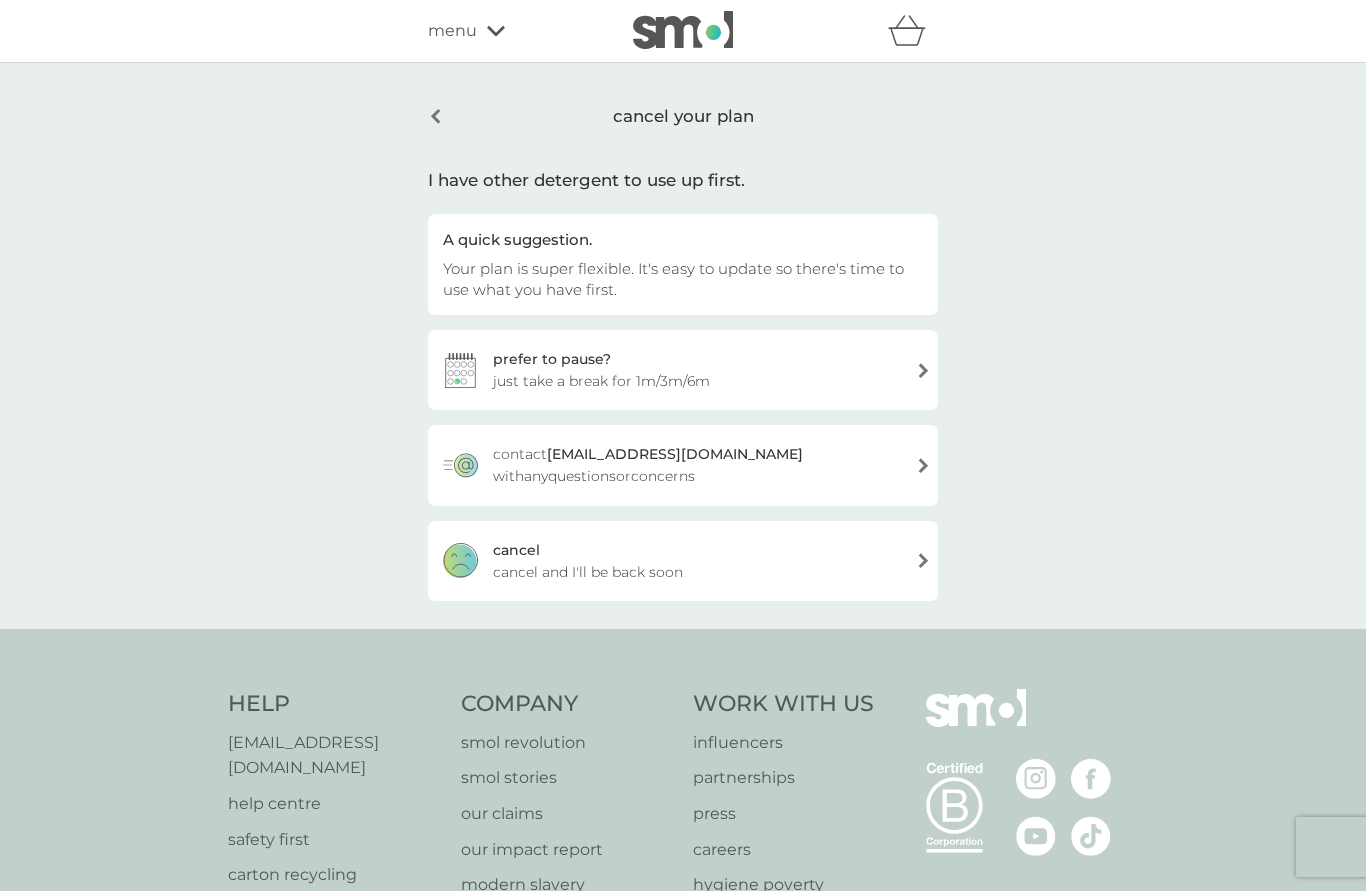 click on "cancel and I'll be back soon" at bounding box center (588, 572) 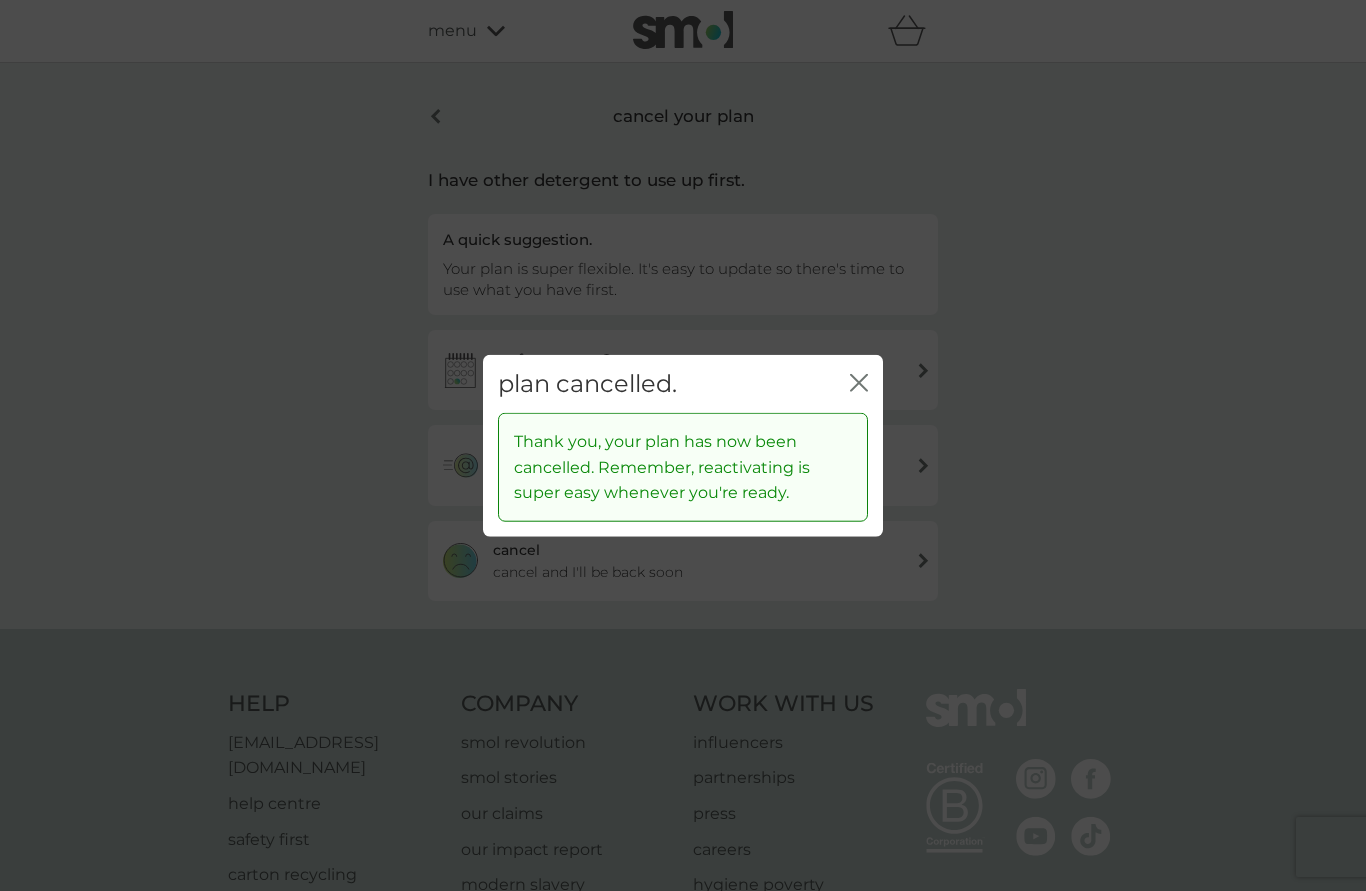 click on "plan cancelled. close" at bounding box center (683, 383) 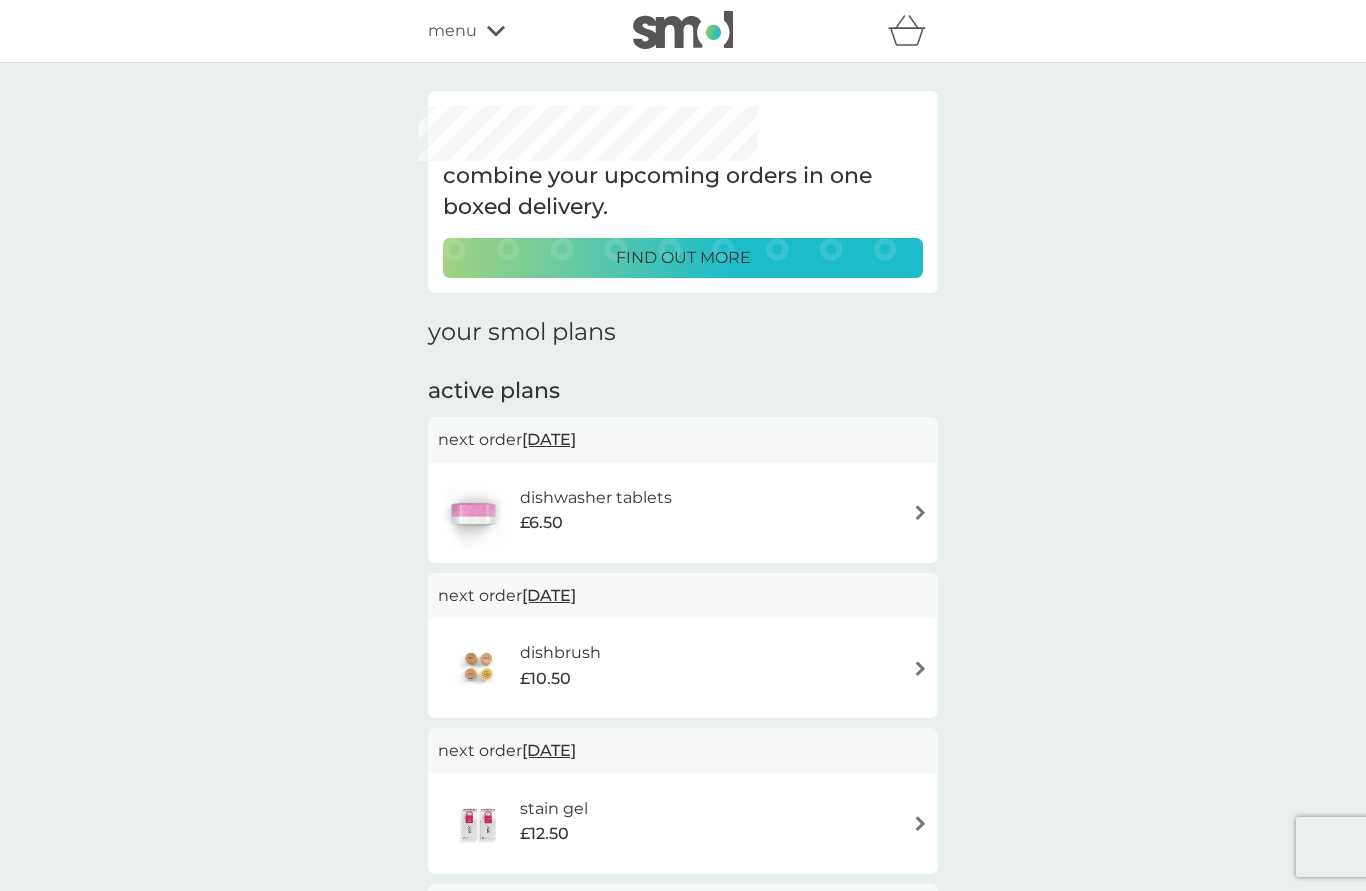 click on "dishwasher tablets £6.50" at bounding box center (683, 513) 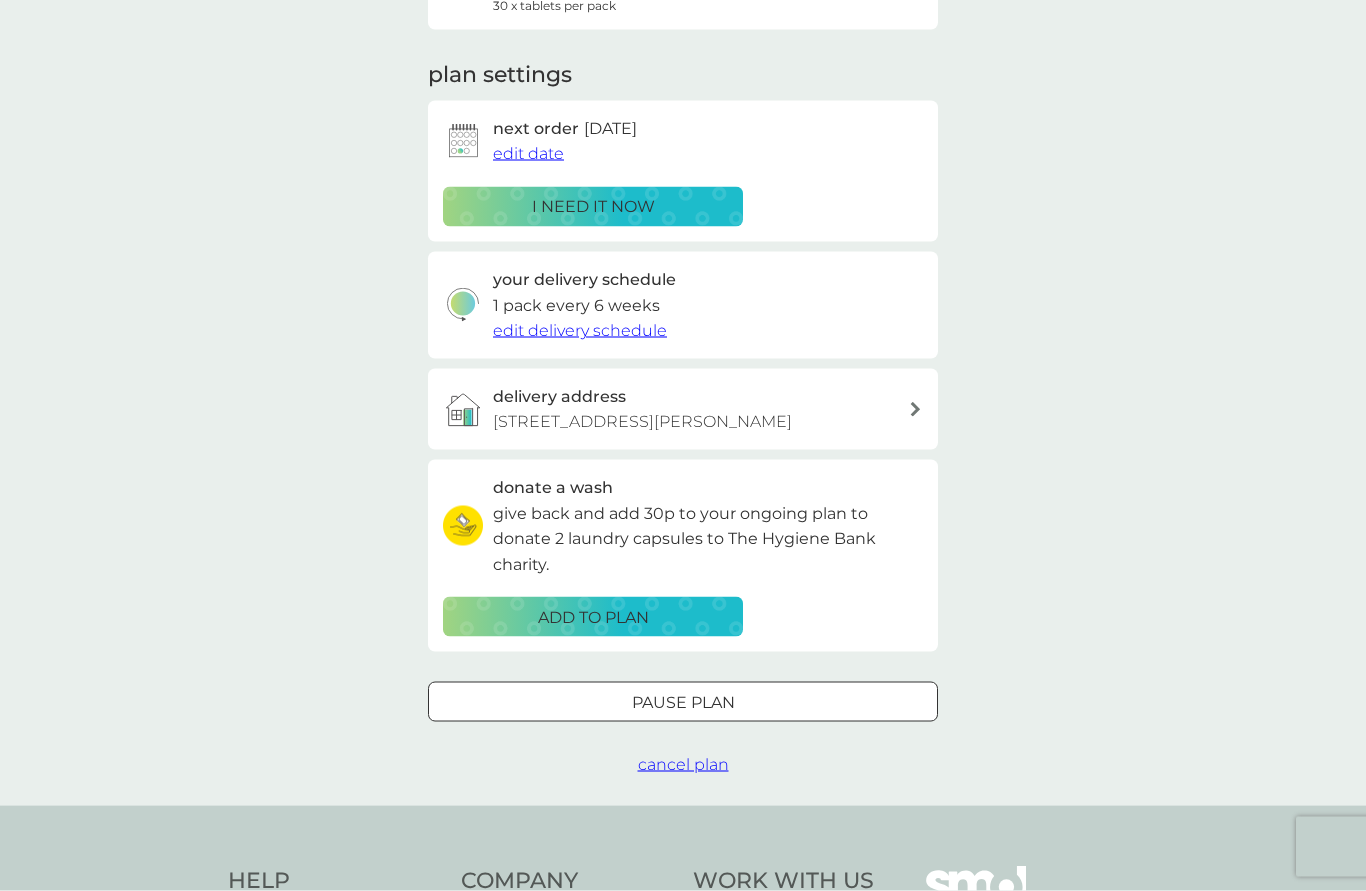 scroll, scrollTop: 271, scrollLeft: 0, axis: vertical 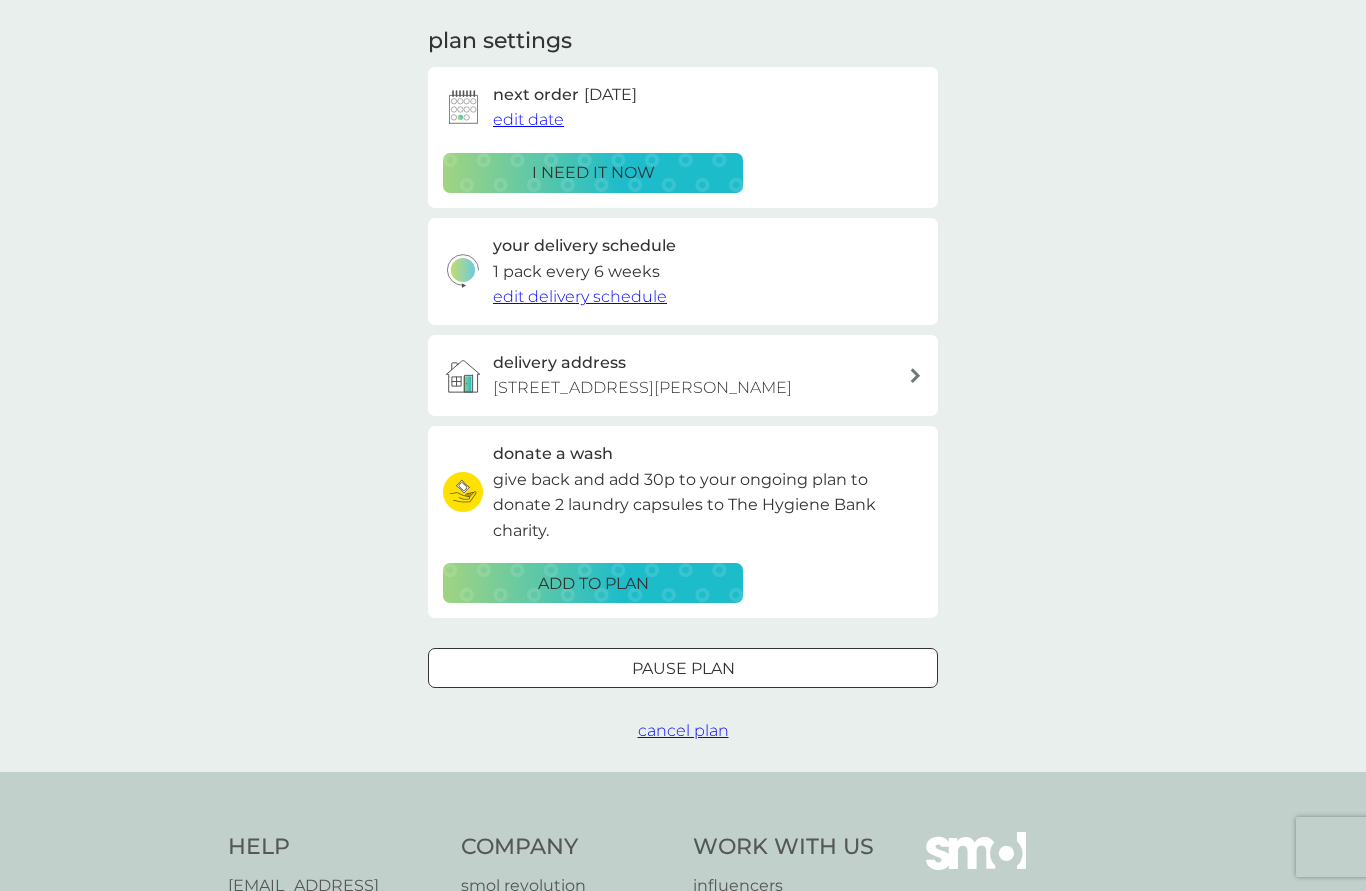 click on "cancel plan" at bounding box center (683, 730) 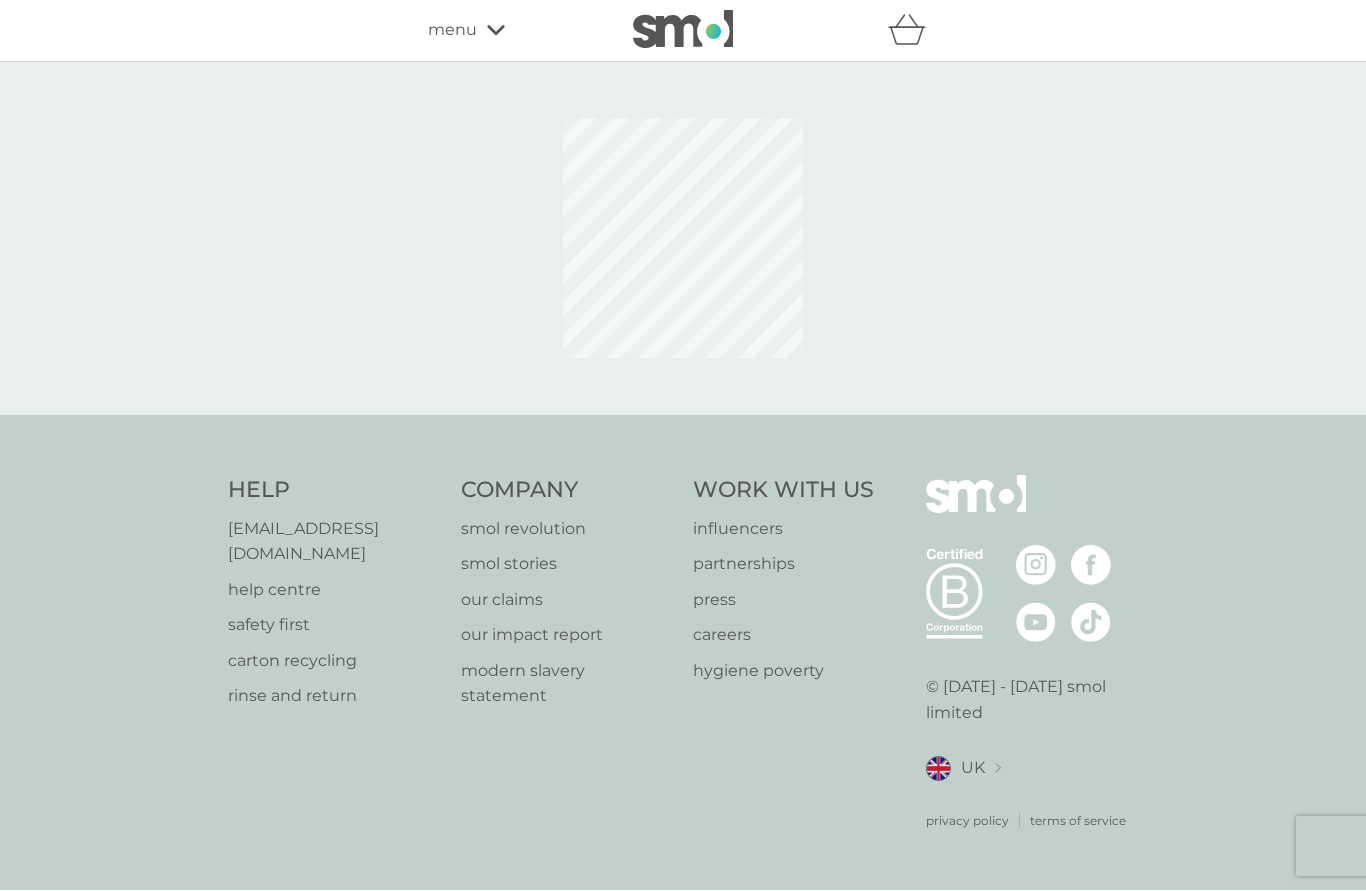 scroll, scrollTop: 1, scrollLeft: 0, axis: vertical 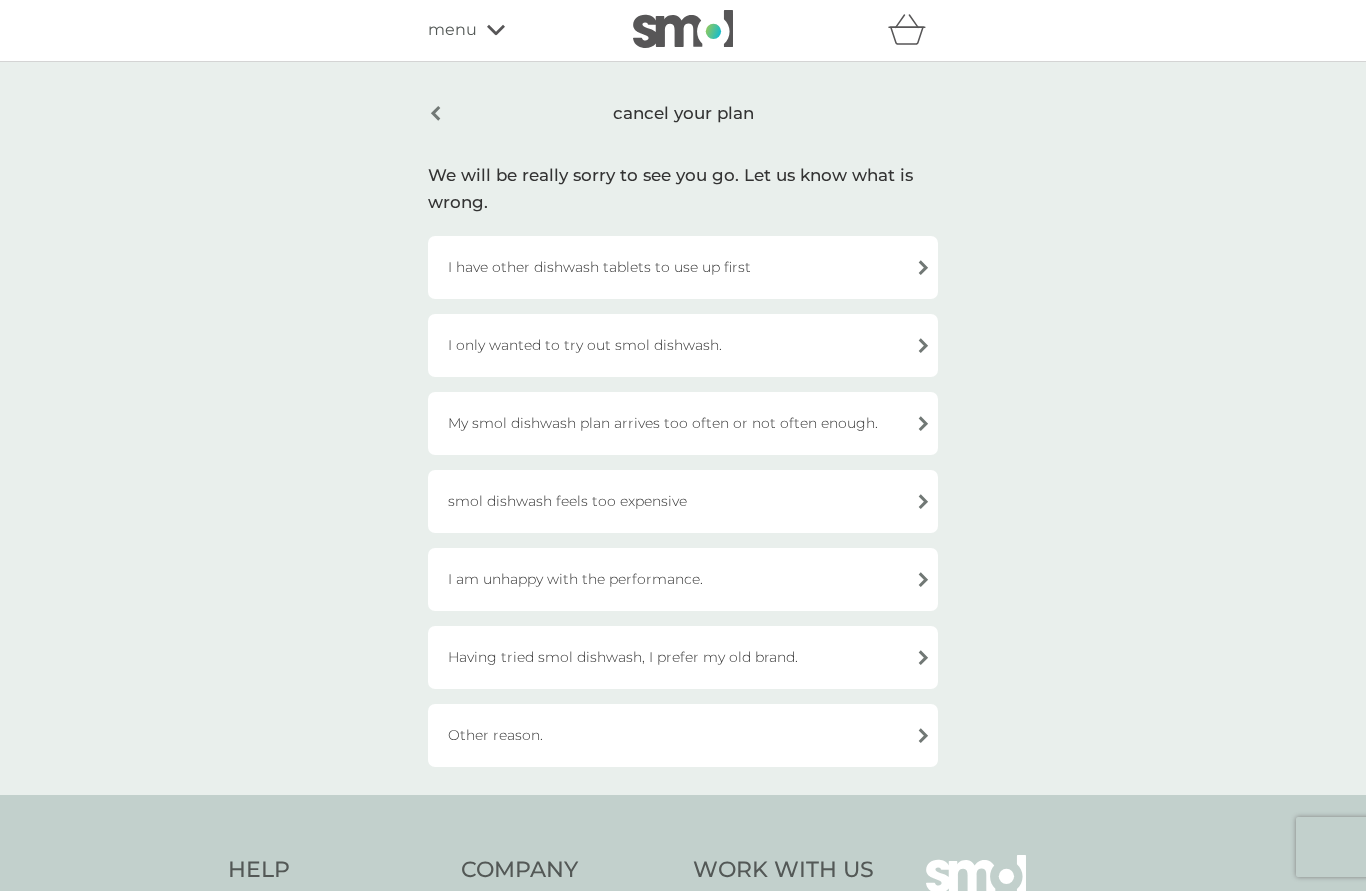 click on "I have other dishwash tablets to use up first" at bounding box center [683, 267] 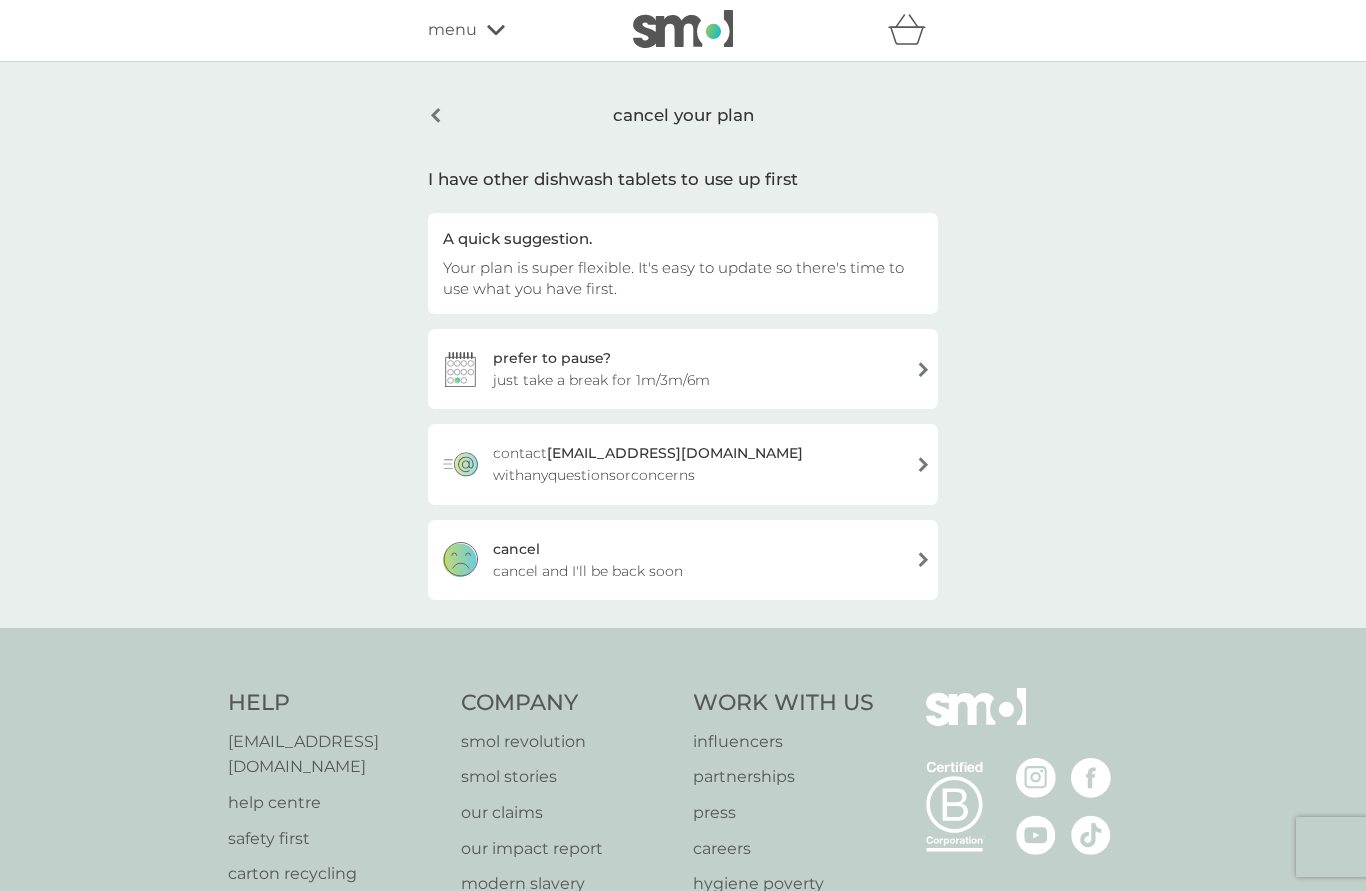 click on "cancel and I'll be back soon" at bounding box center [588, 571] 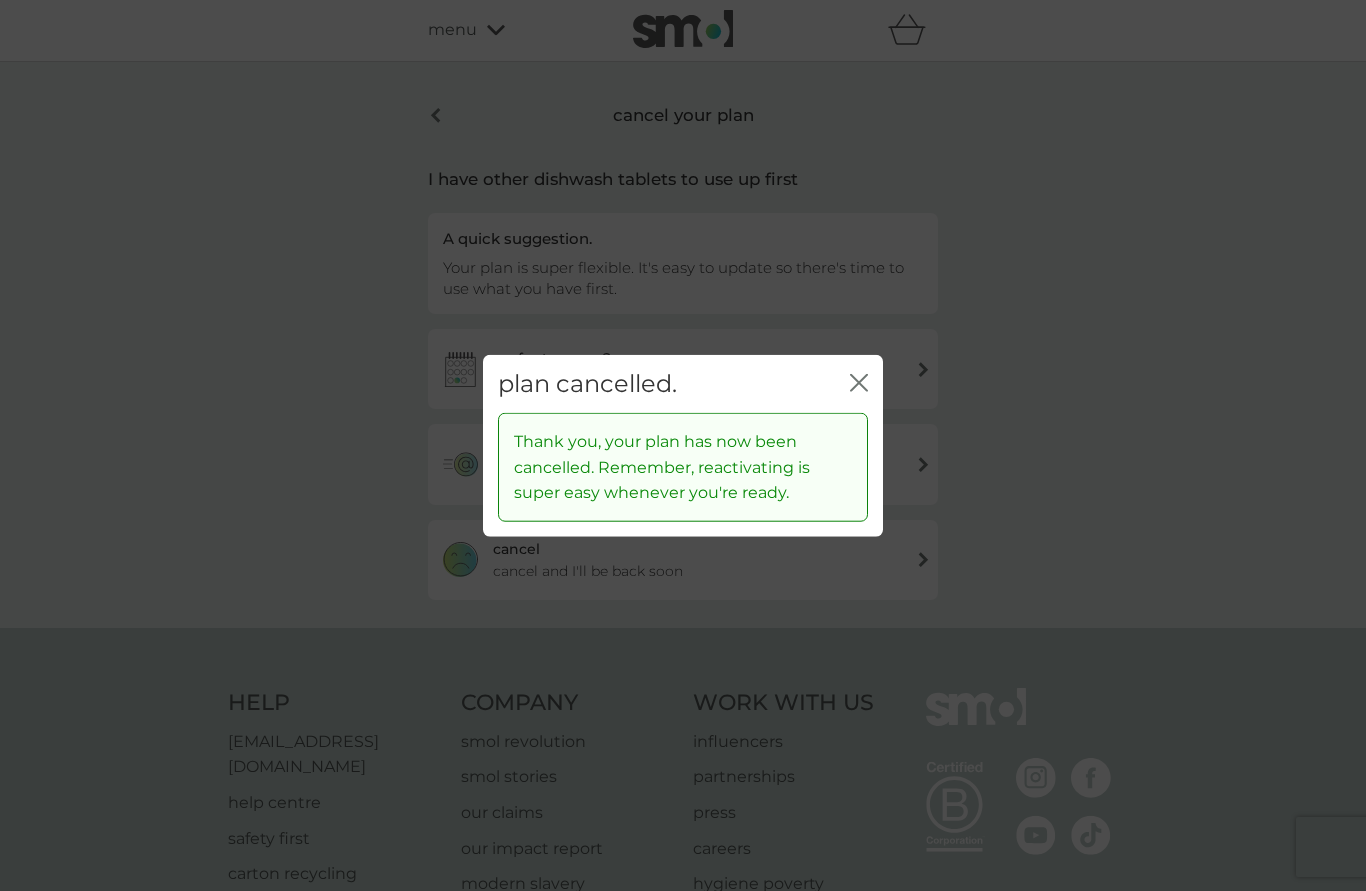 click on "close" 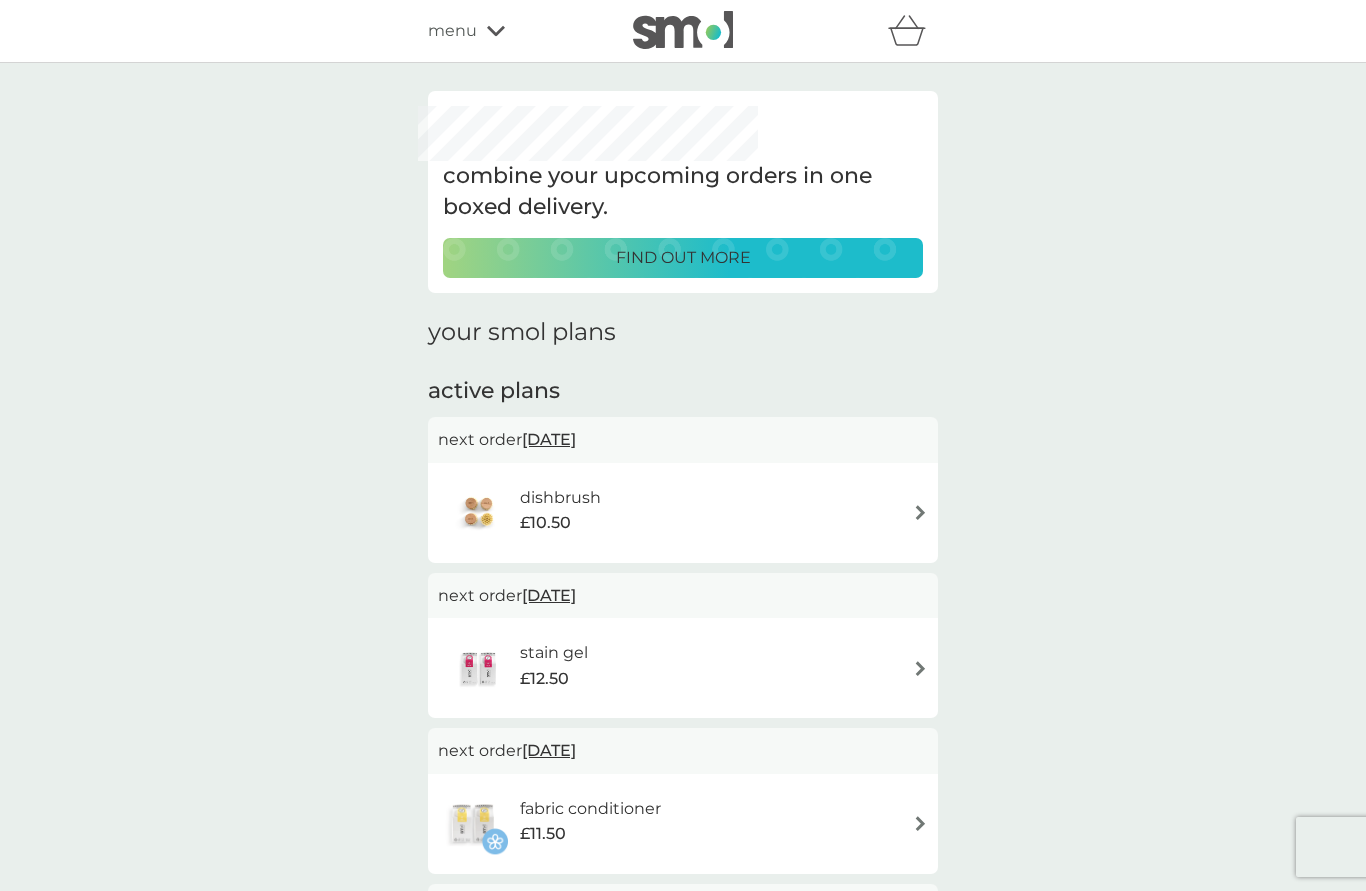 click at bounding box center [920, 512] 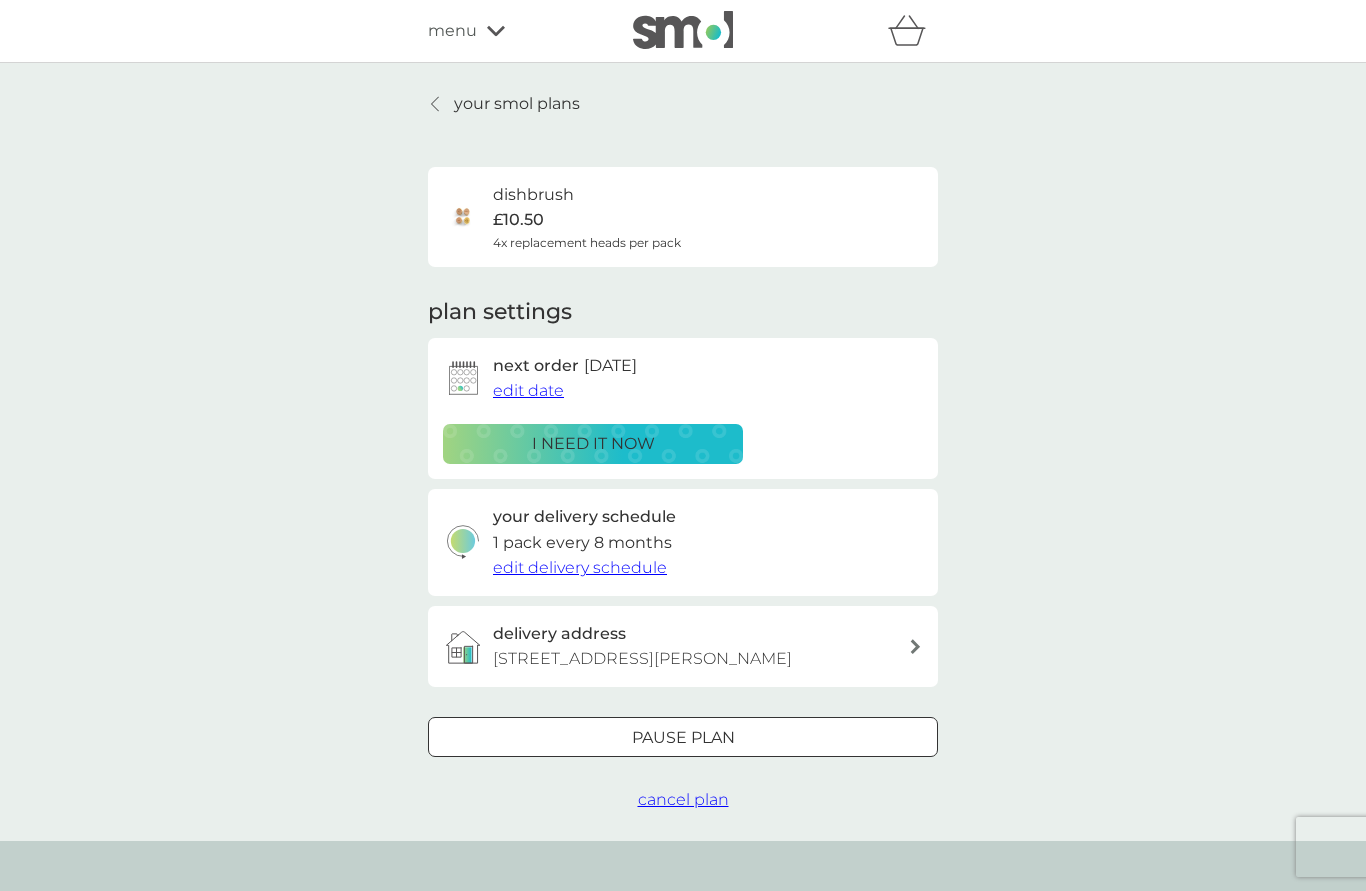 click on "cancel plan" at bounding box center [683, 799] 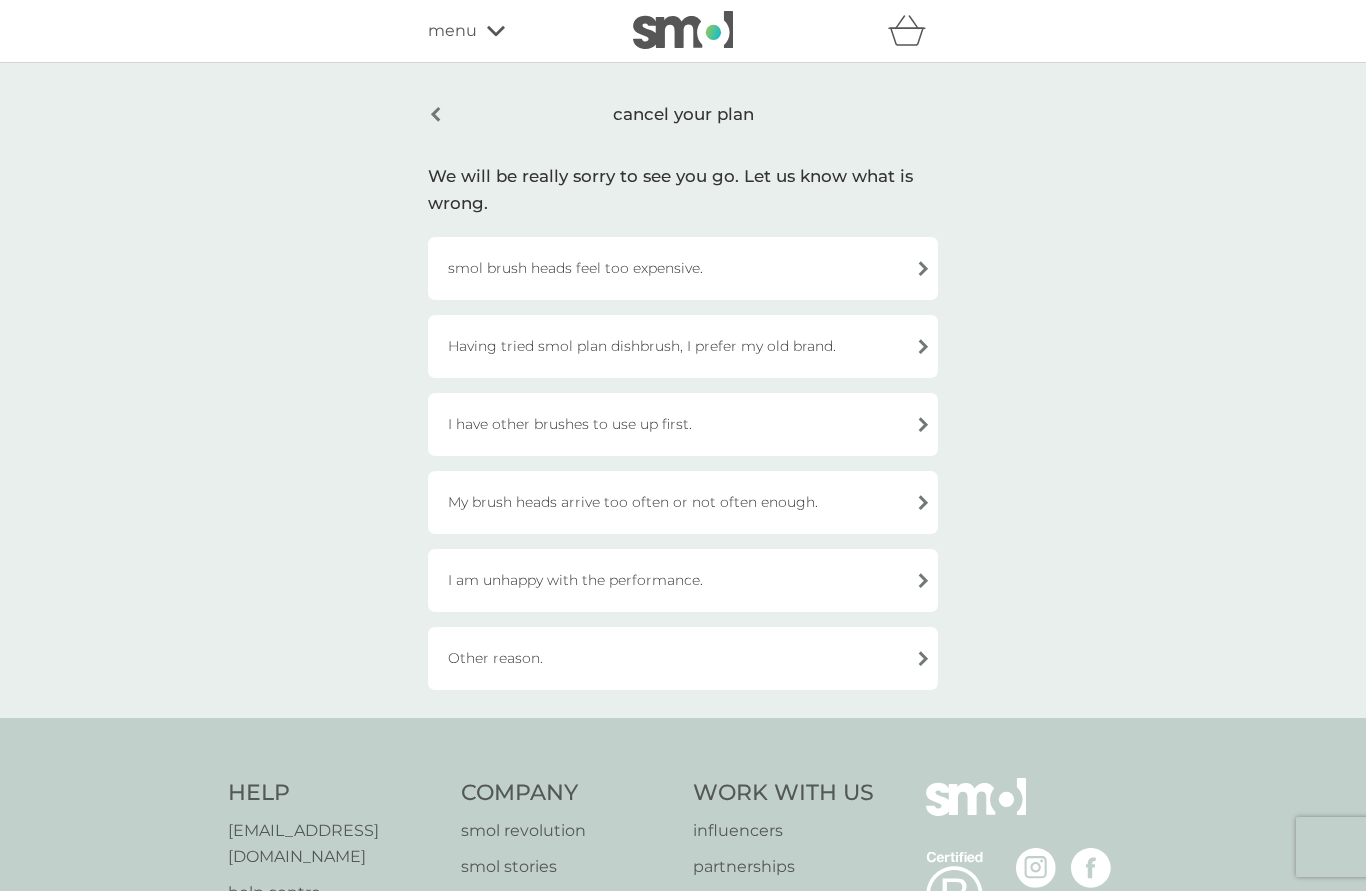 click on "smol brush heads feel too expensive." at bounding box center (683, 268) 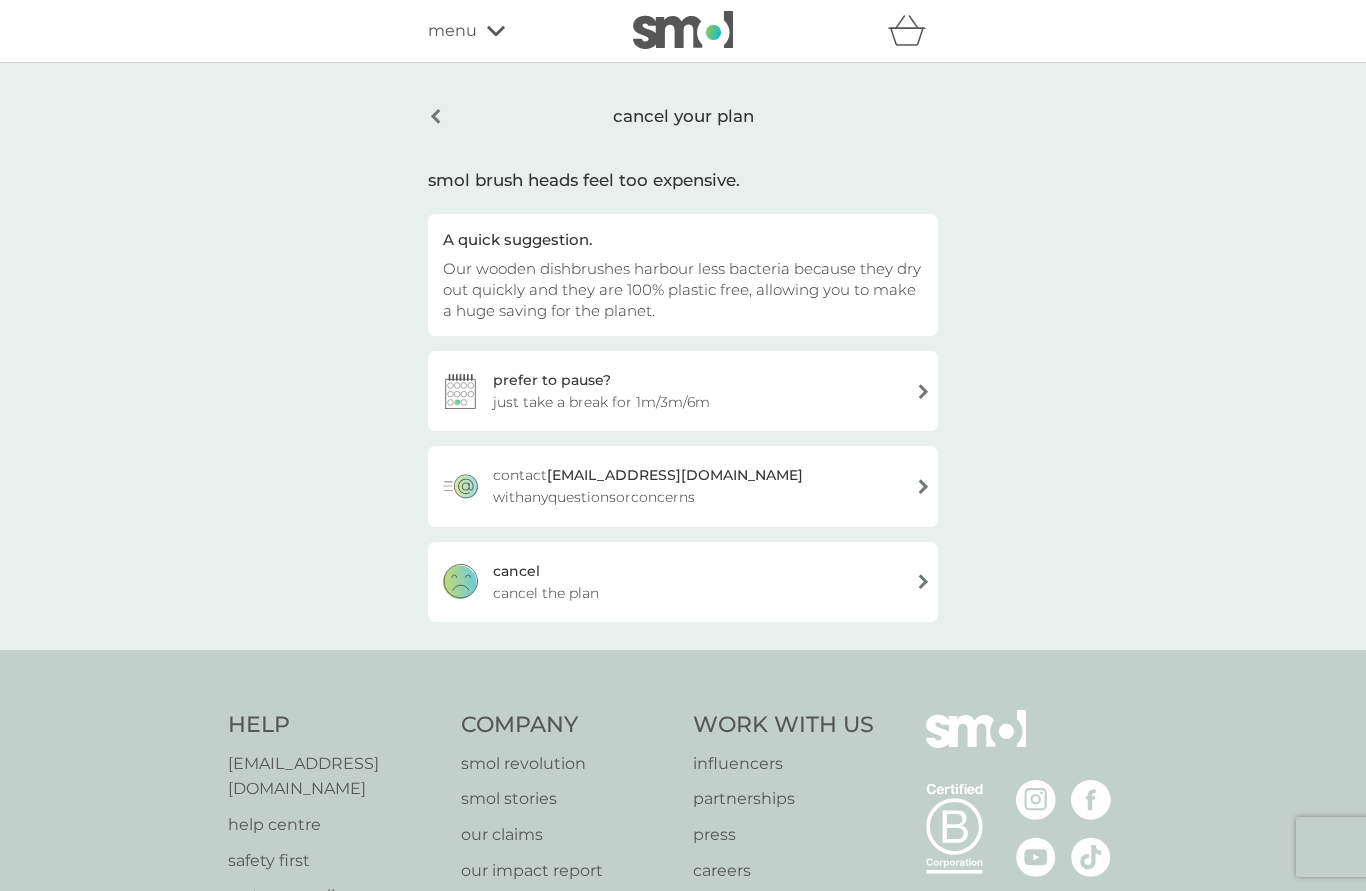click on "cancel your plan" at bounding box center (683, 116) 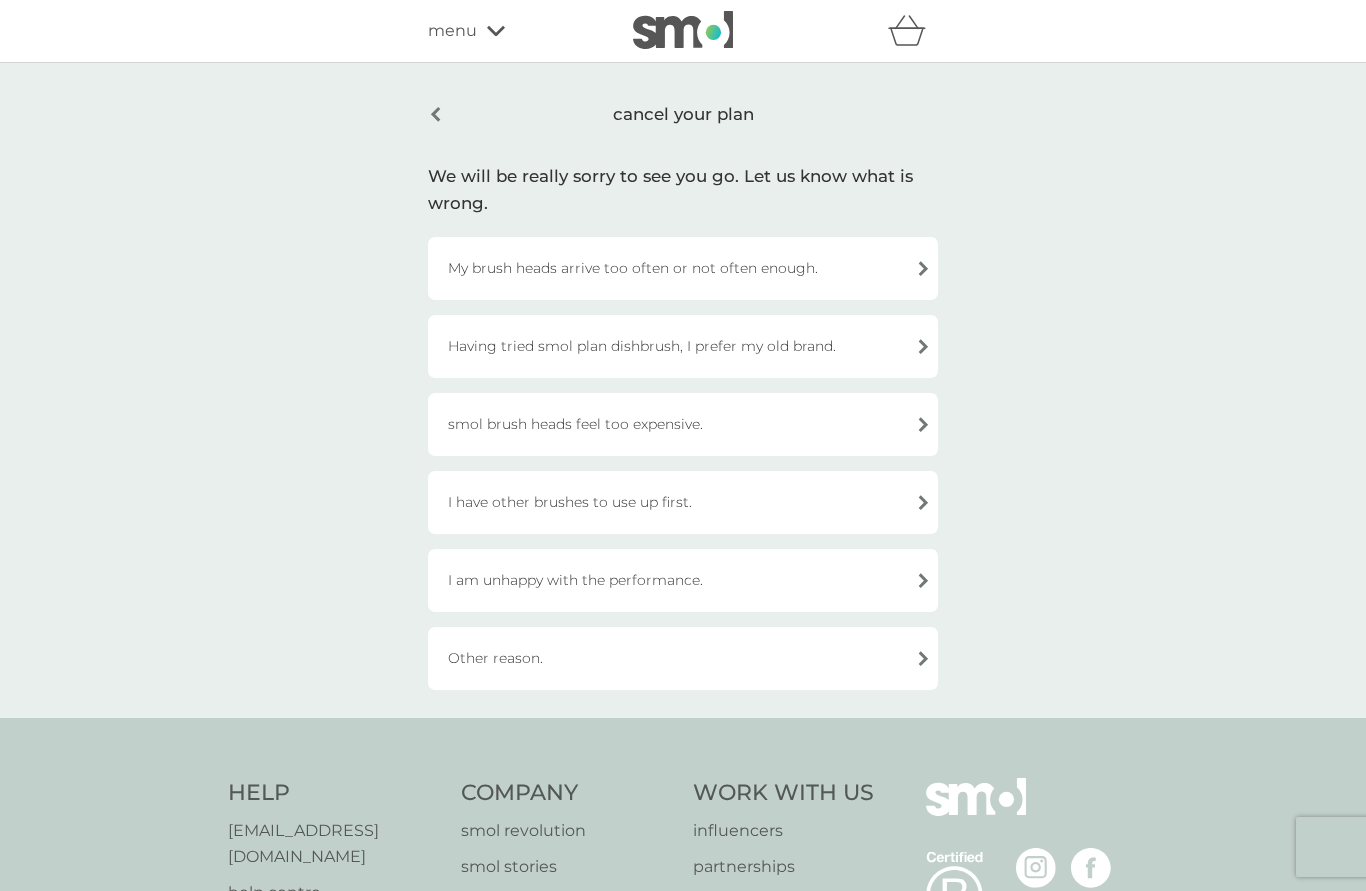 click on "Other reason." at bounding box center [683, 658] 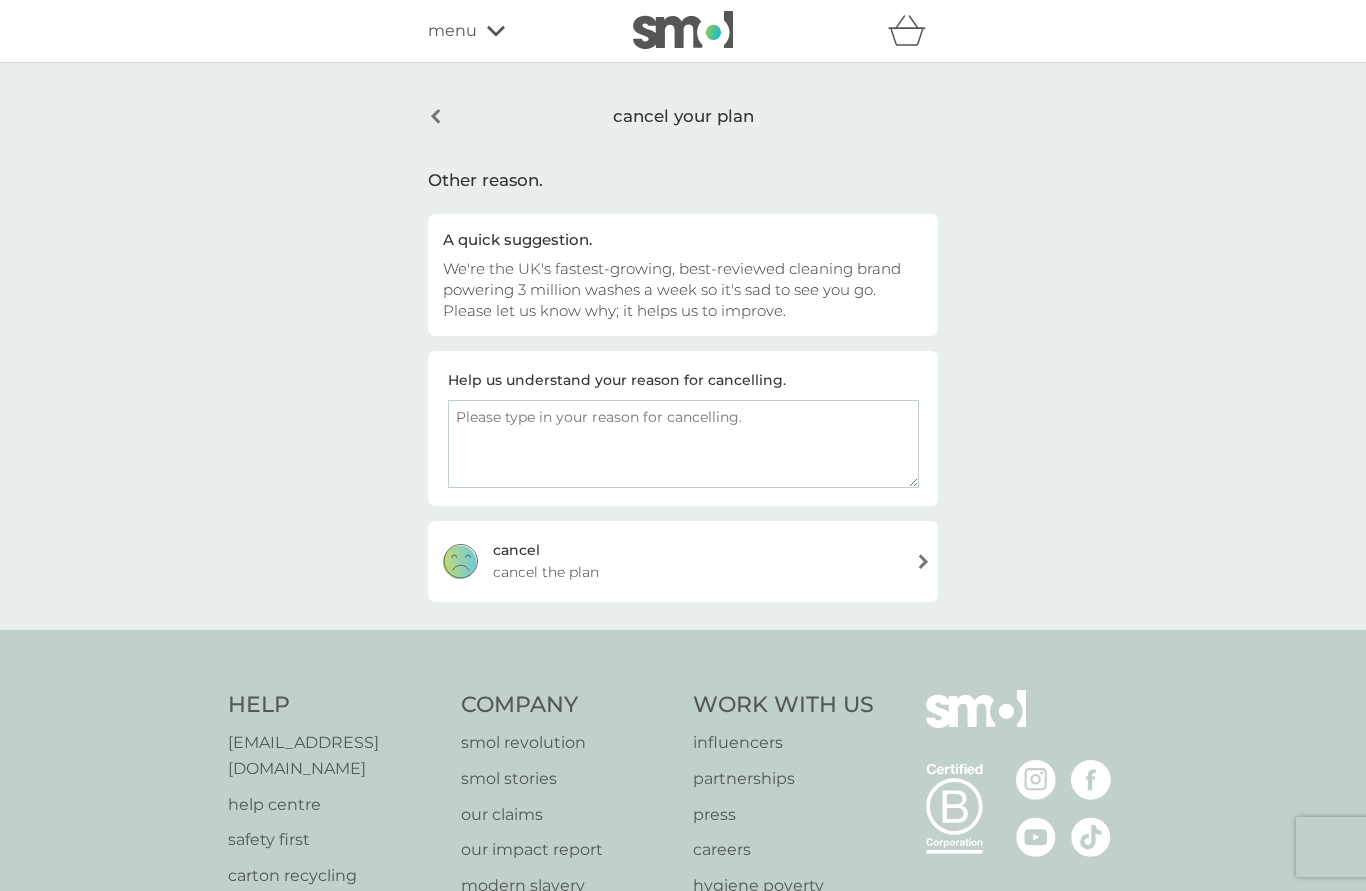 click on "cancel the plan" at bounding box center [546, 572] 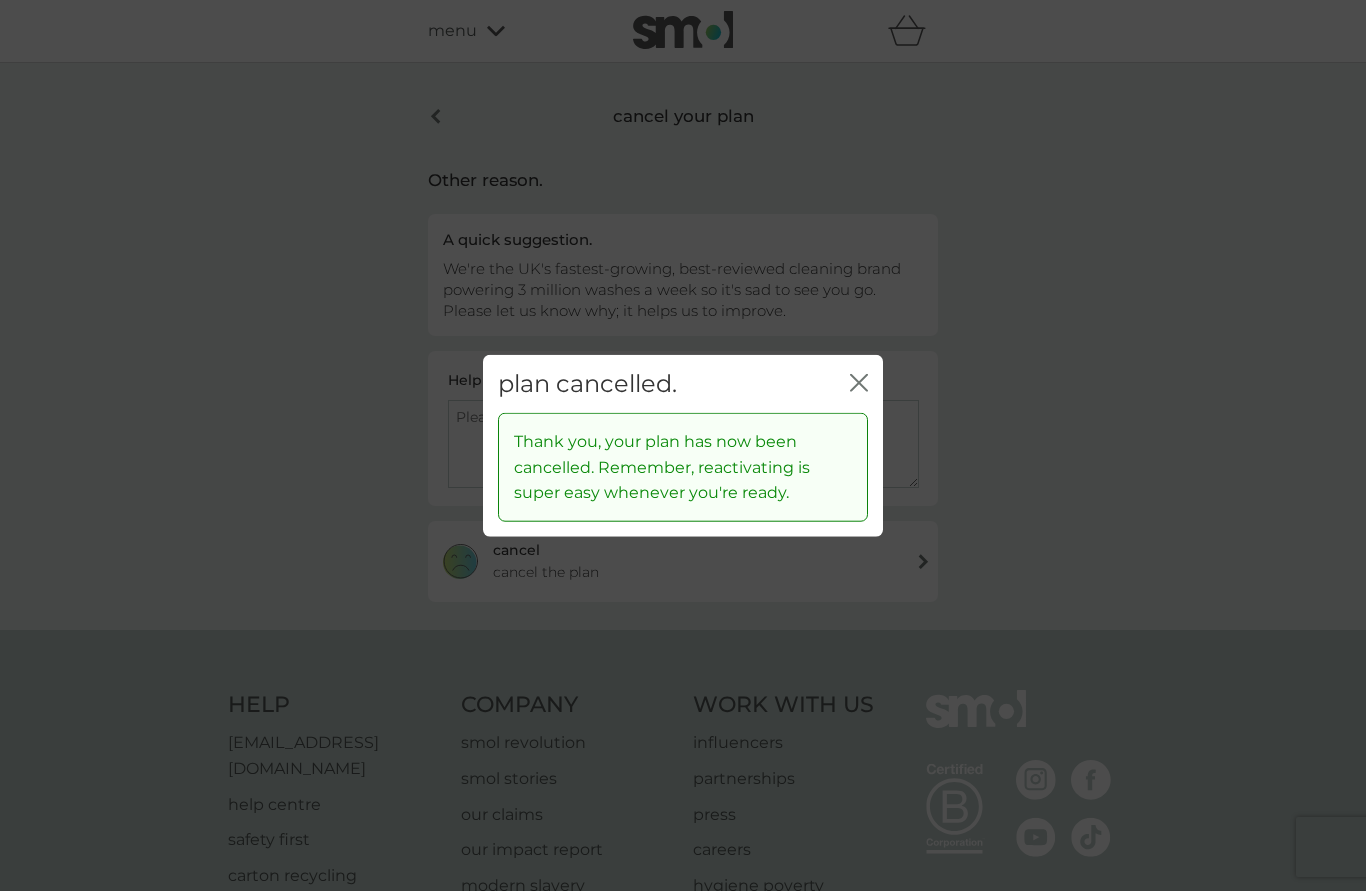 click on "close" 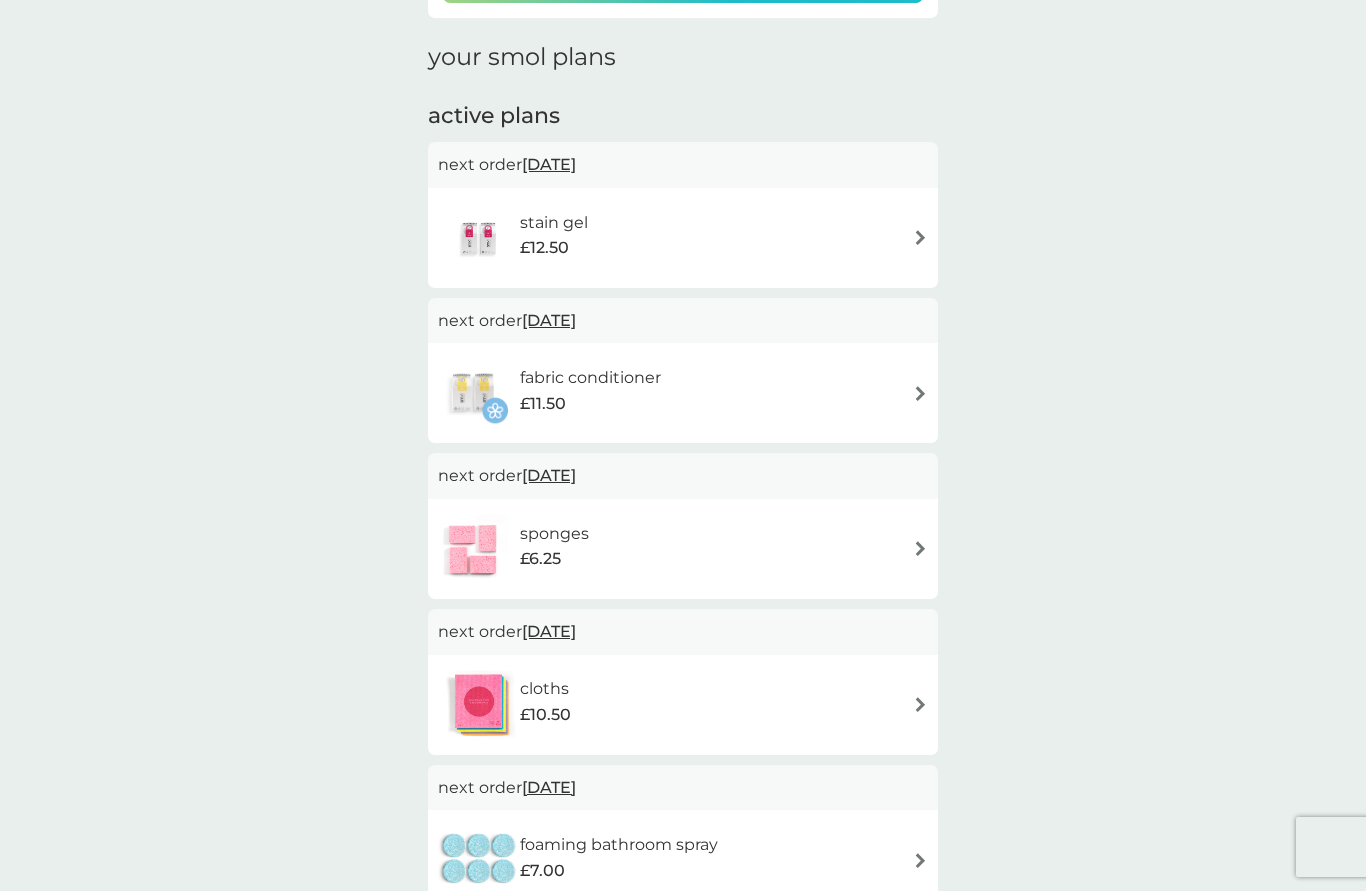 scroll, scrollTop: 269, scrollLeft: 0, axis: vertical 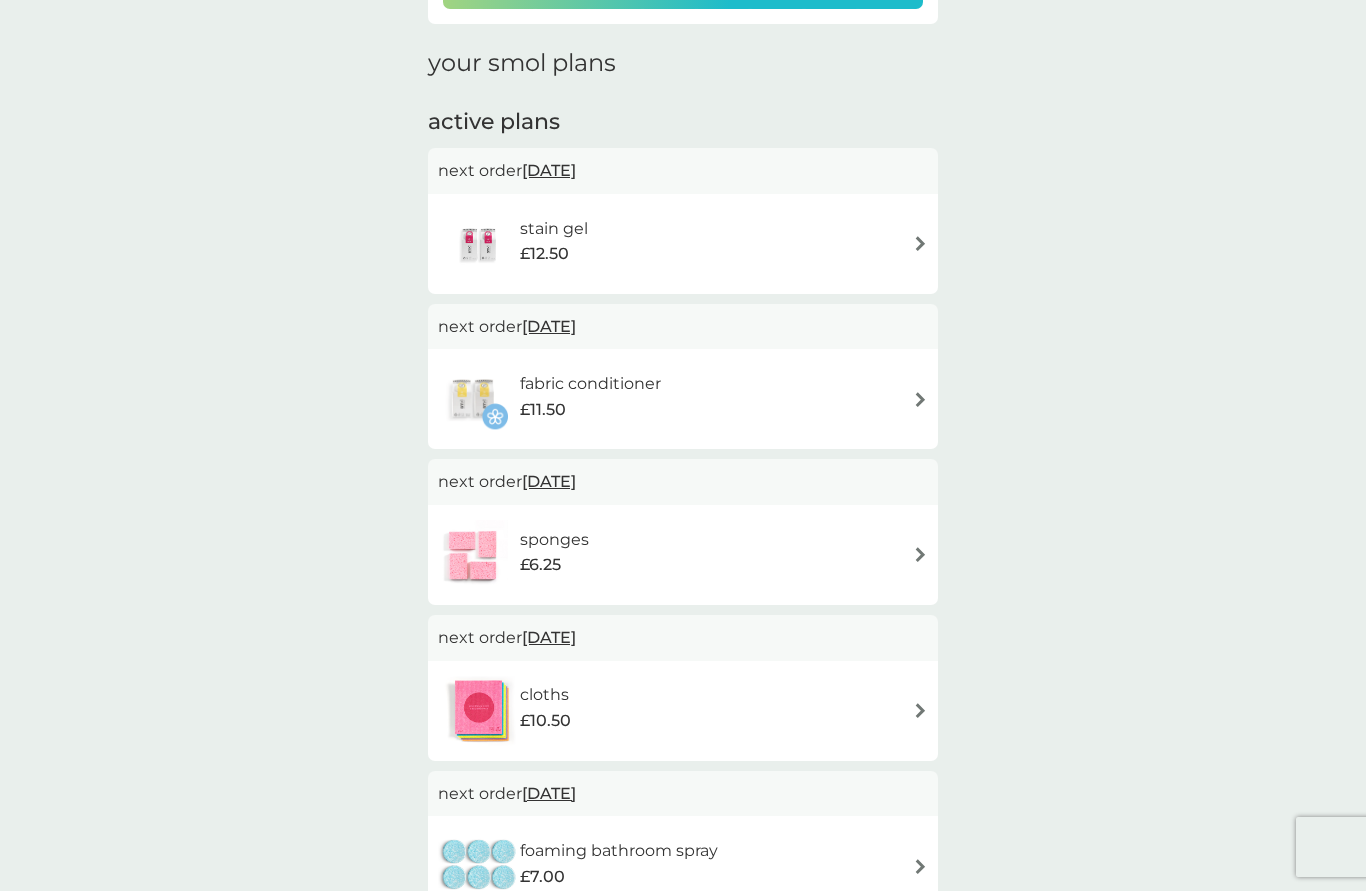 click on "stain gel £12.50" at bounding box center [683, 244] 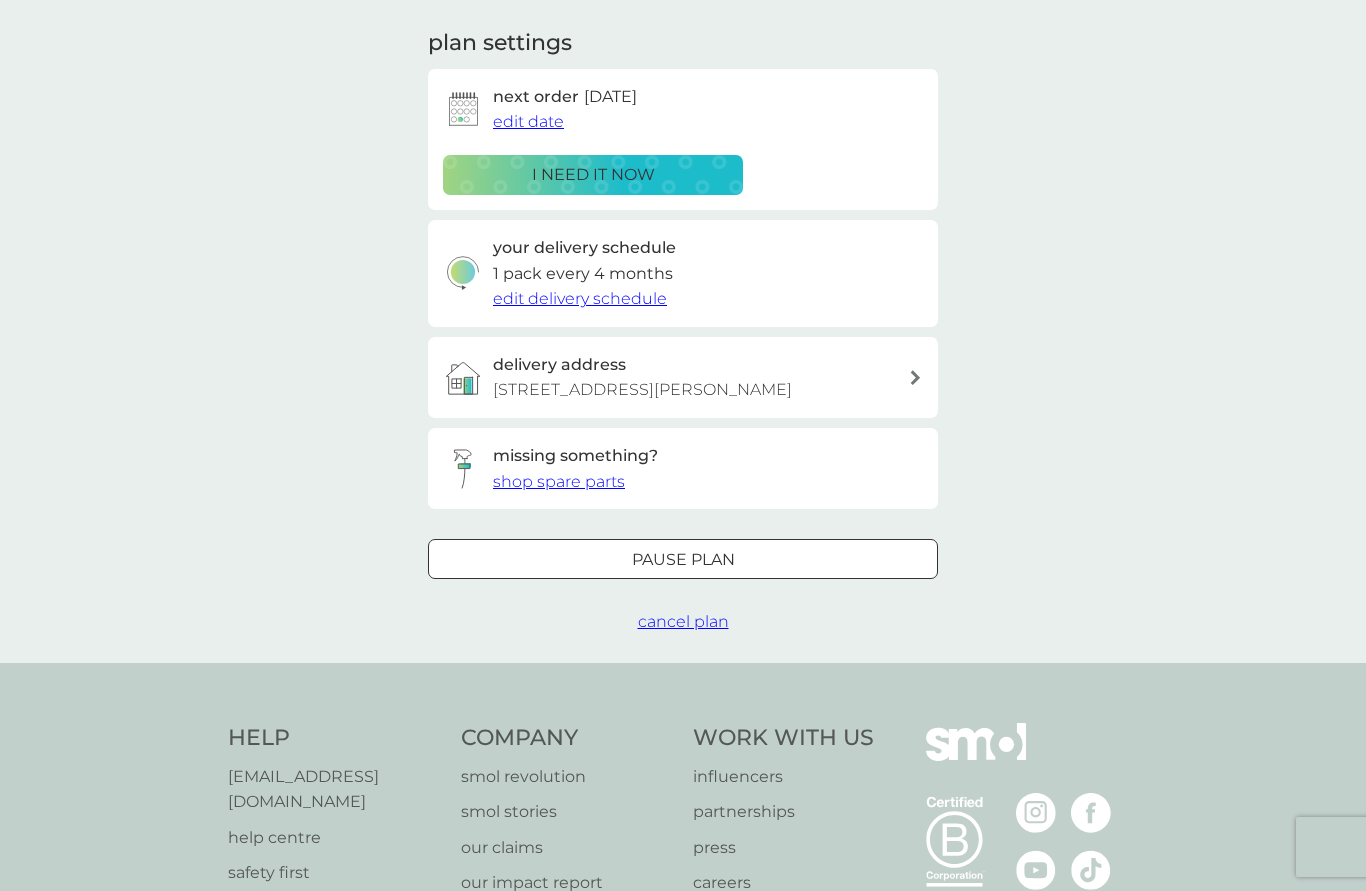 scroll, scrollTop: 0, scrollLeft: 0, axis: both 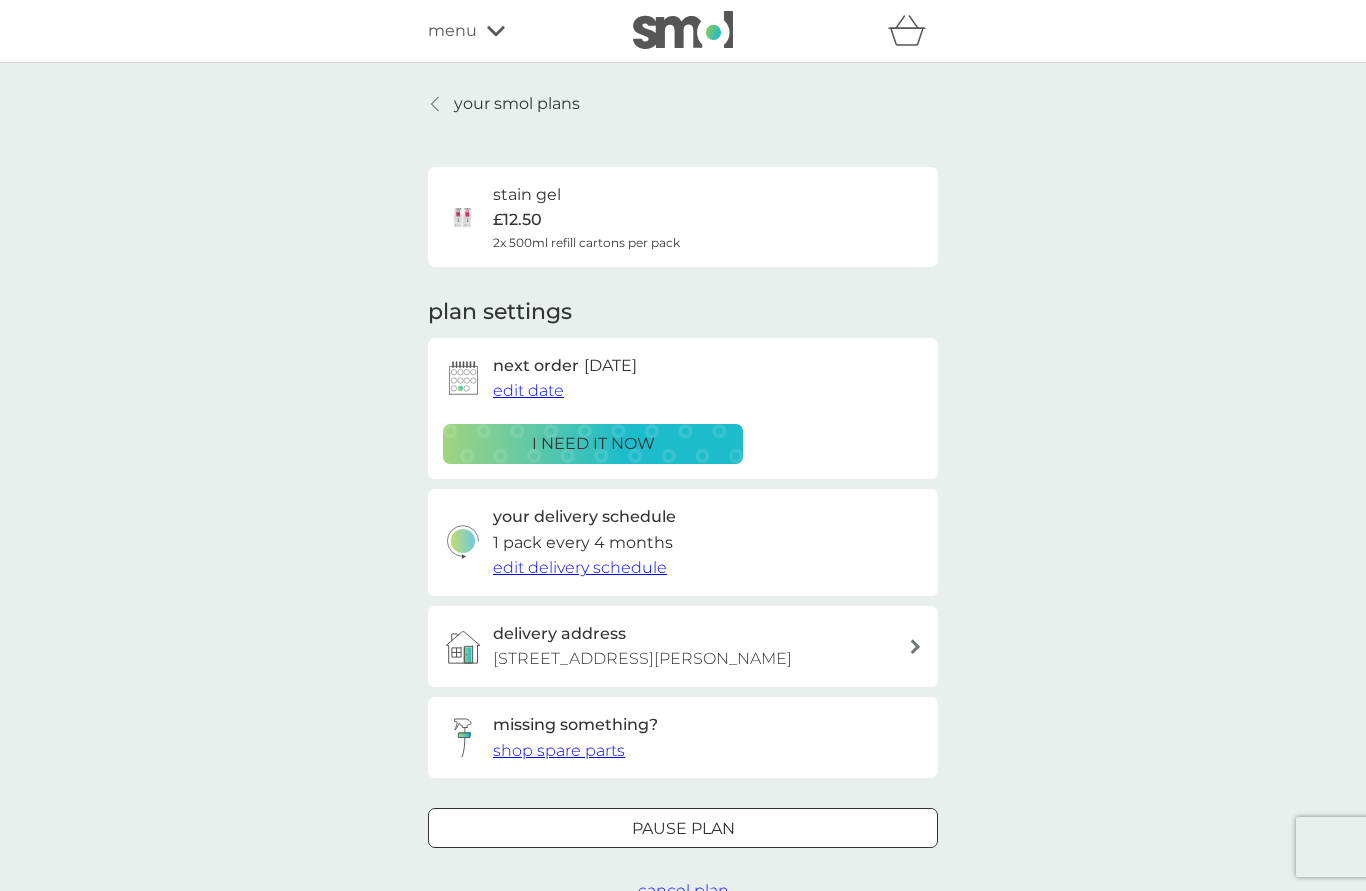 click on "cancel plan" at bounding box center [683, 890] 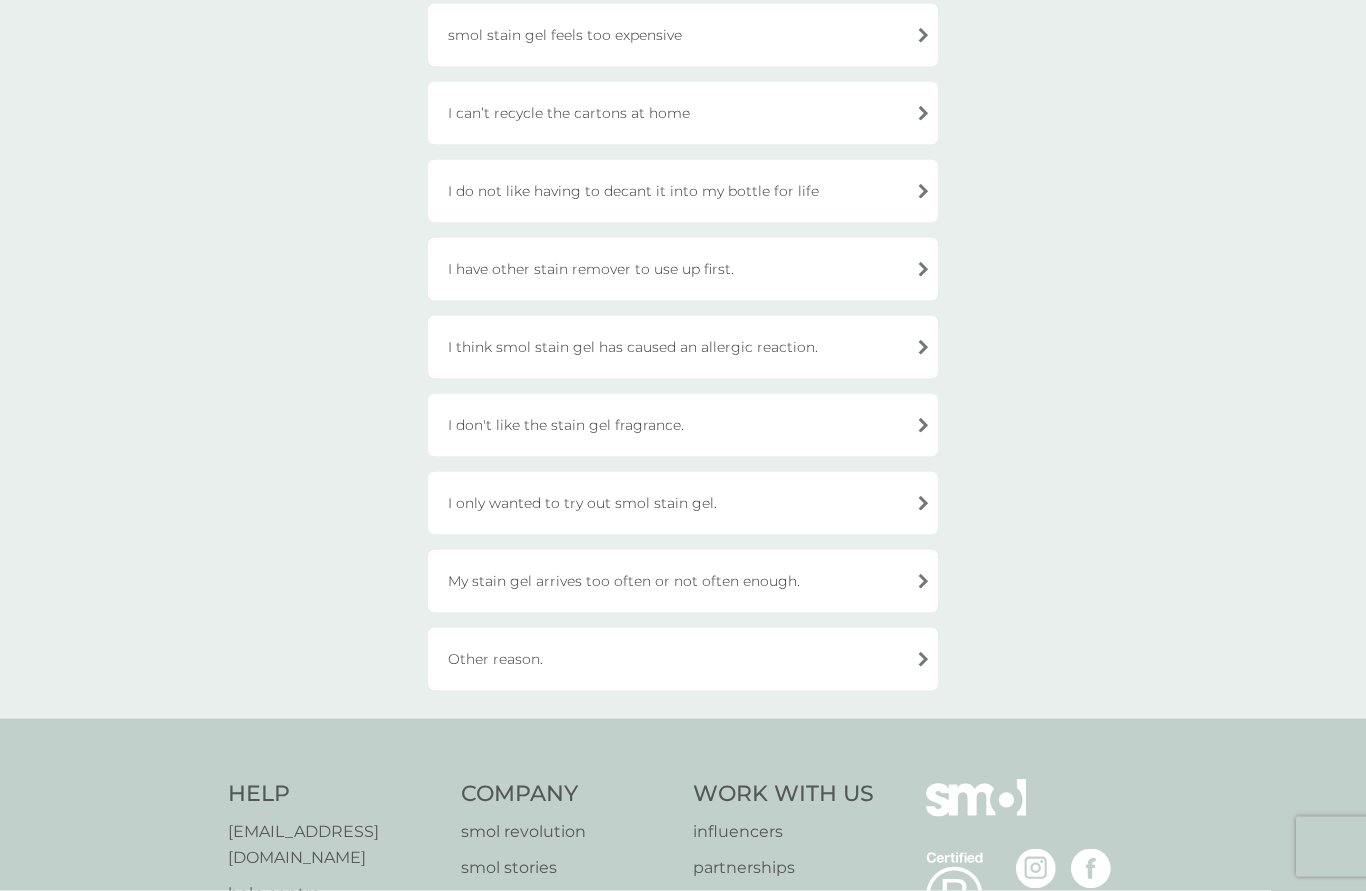 click on "Other reason." at bounding box center [683, 659] 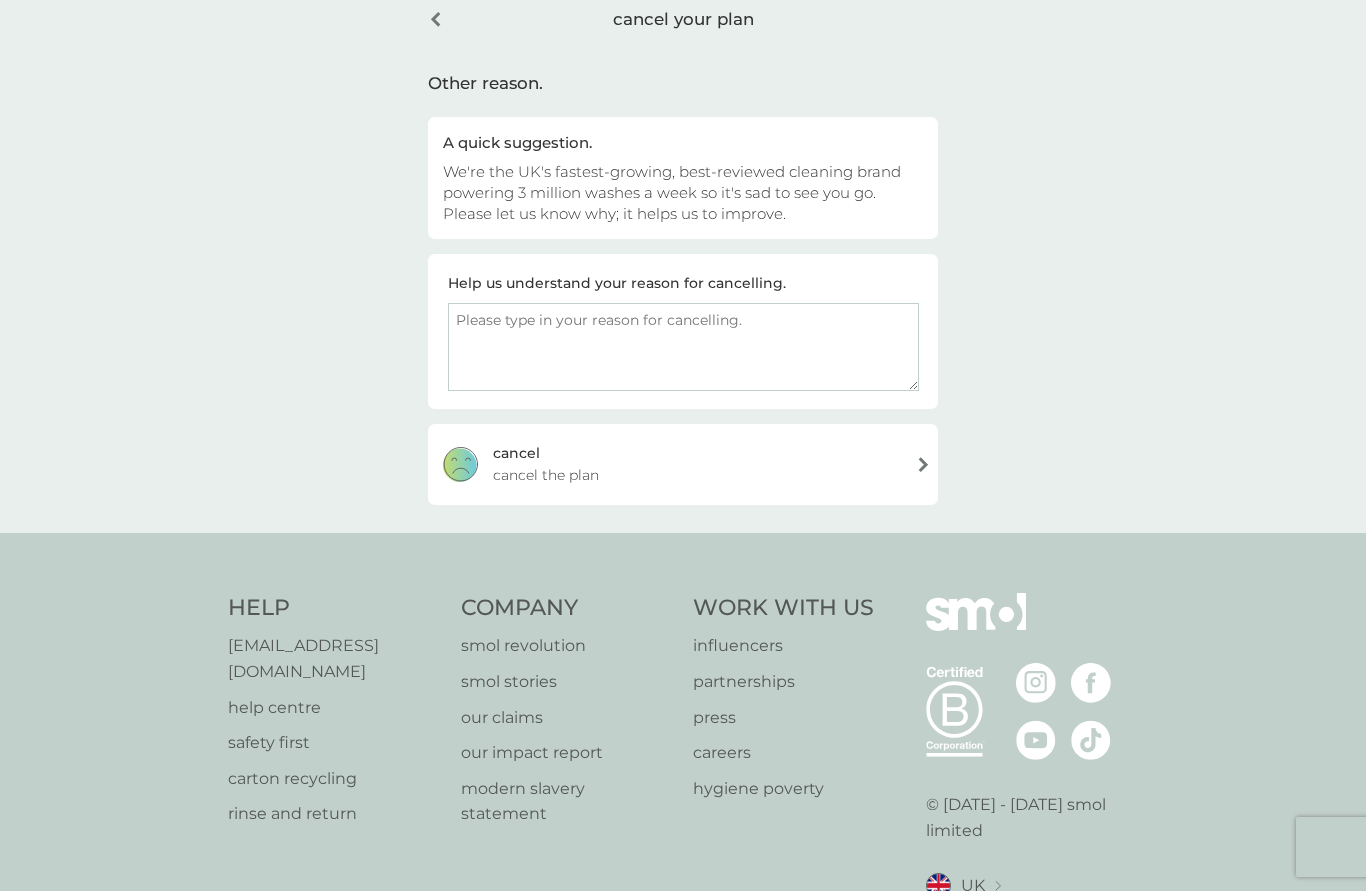 click on "cancel the plan" at bounding box center (546, 475) 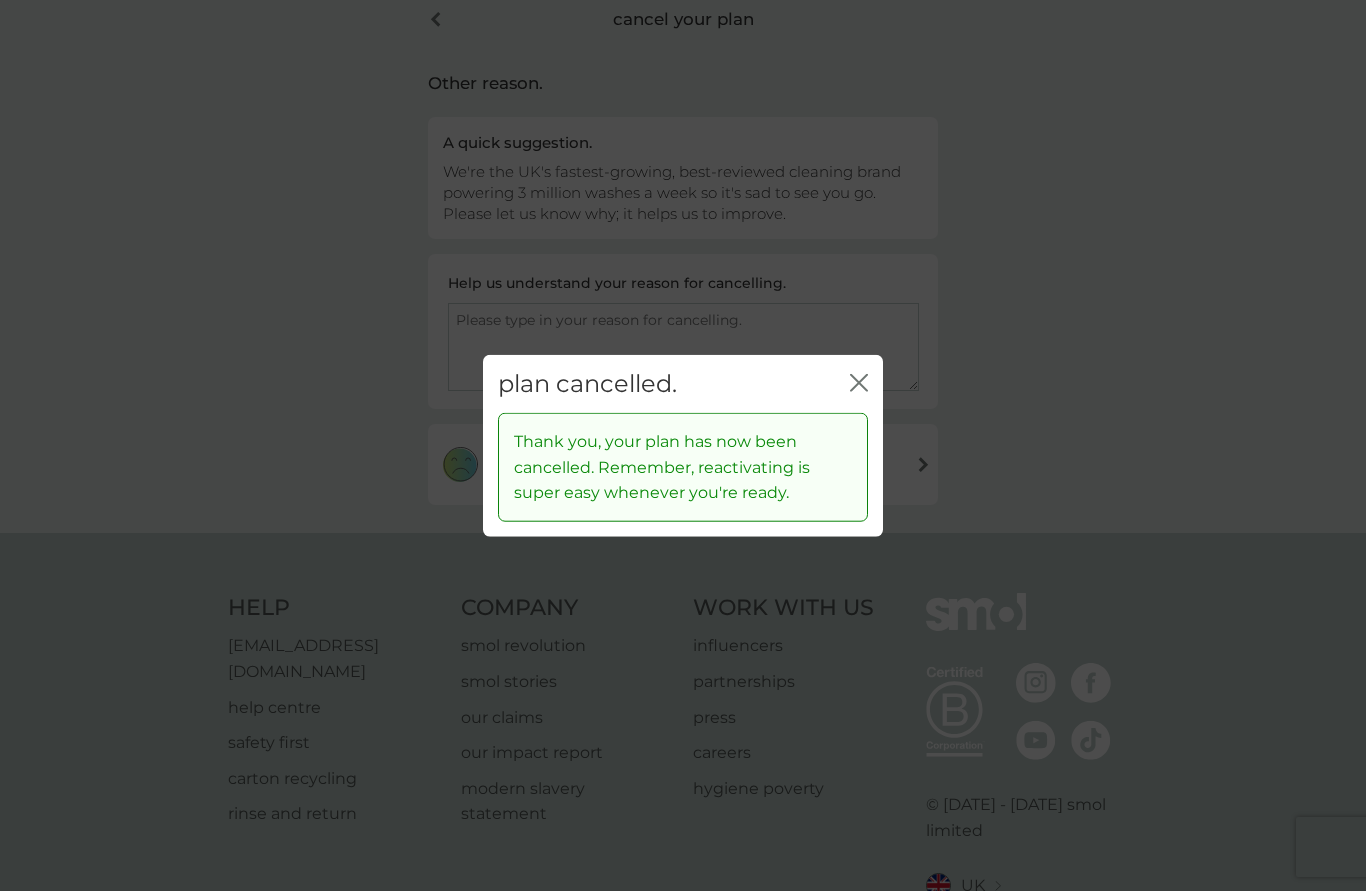 click 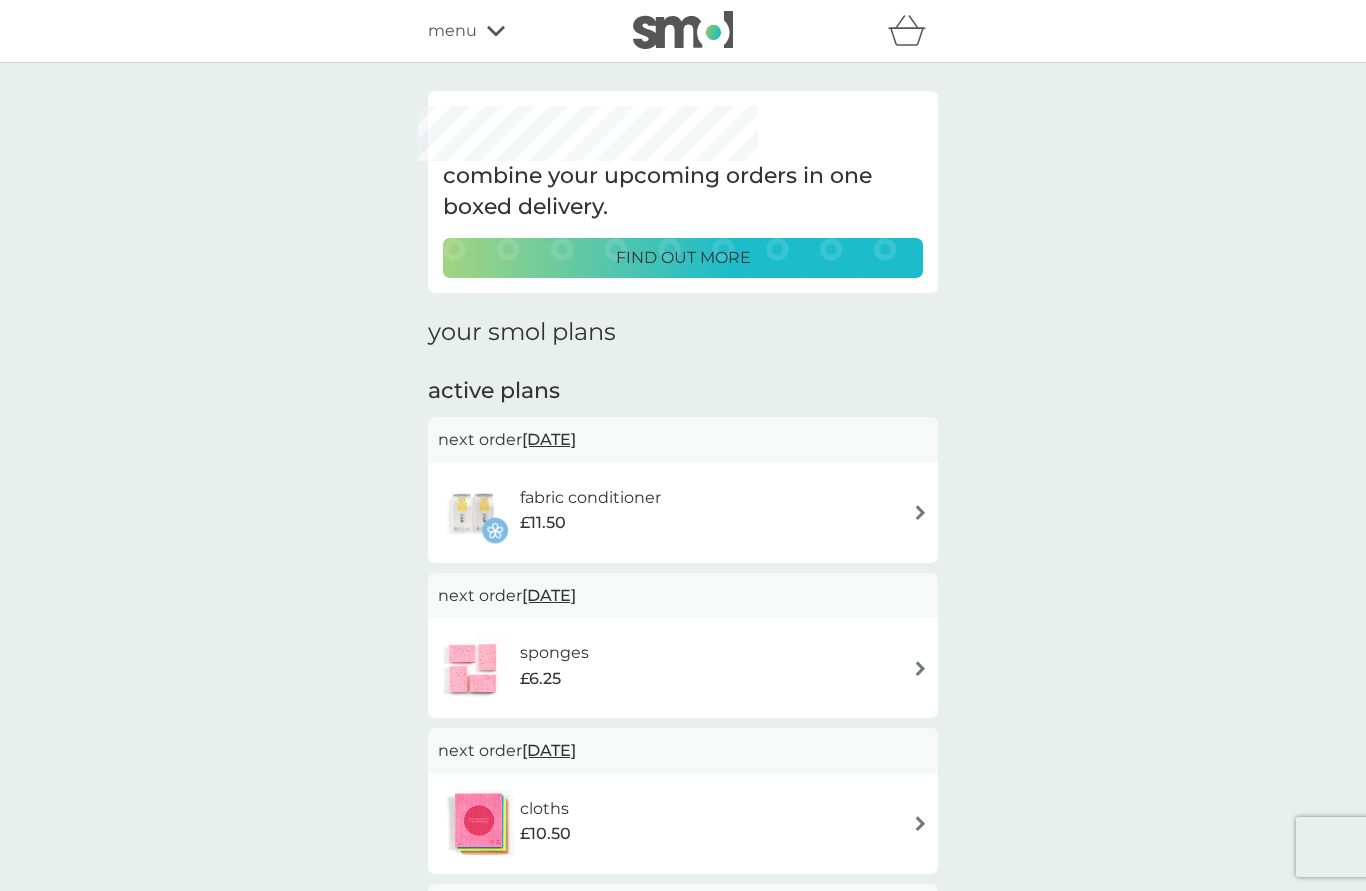 click at bounding box center (920, 512) 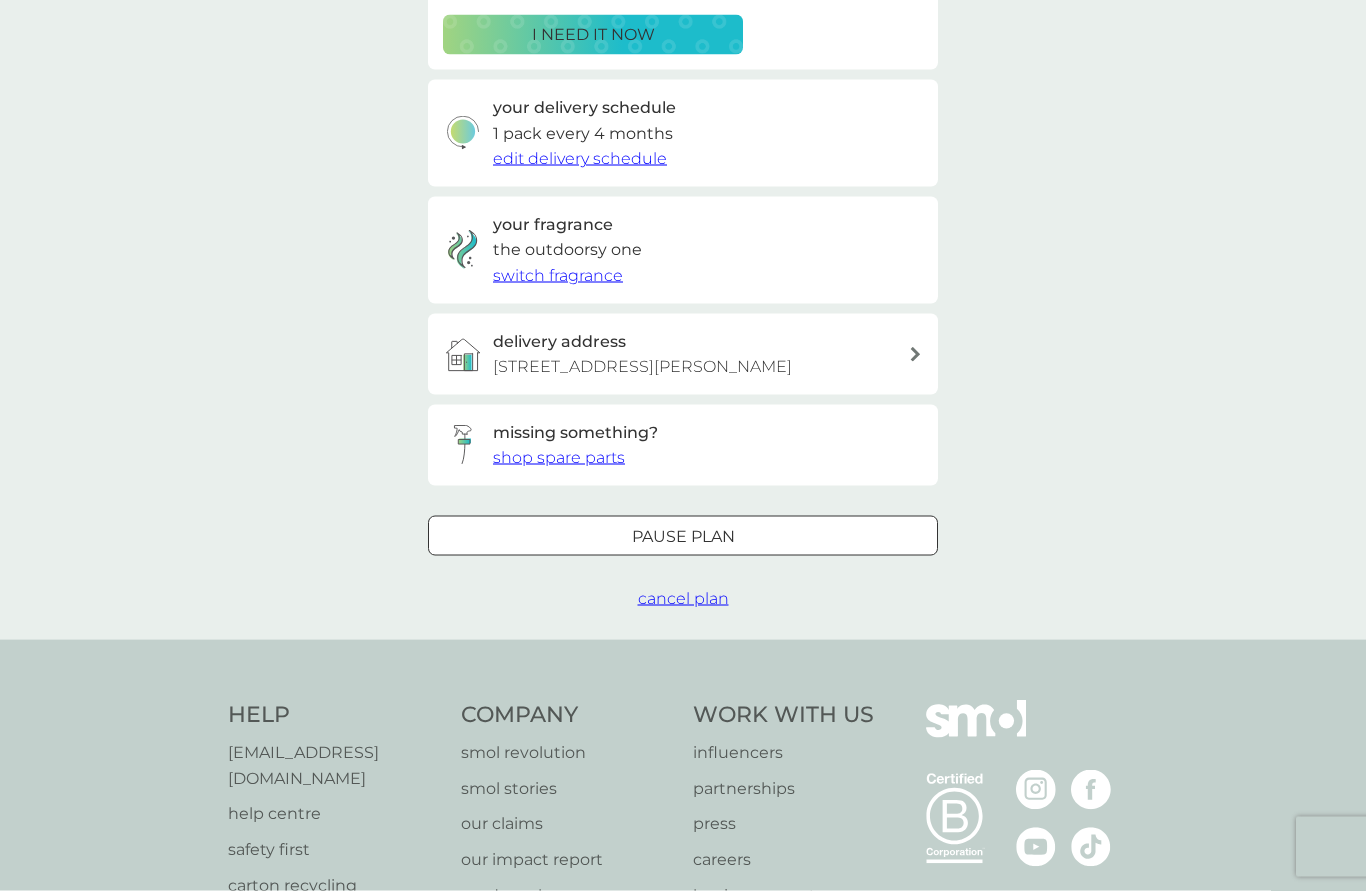 scroll, scrollTop: 467, scrollLeft: 0, axis: vertical 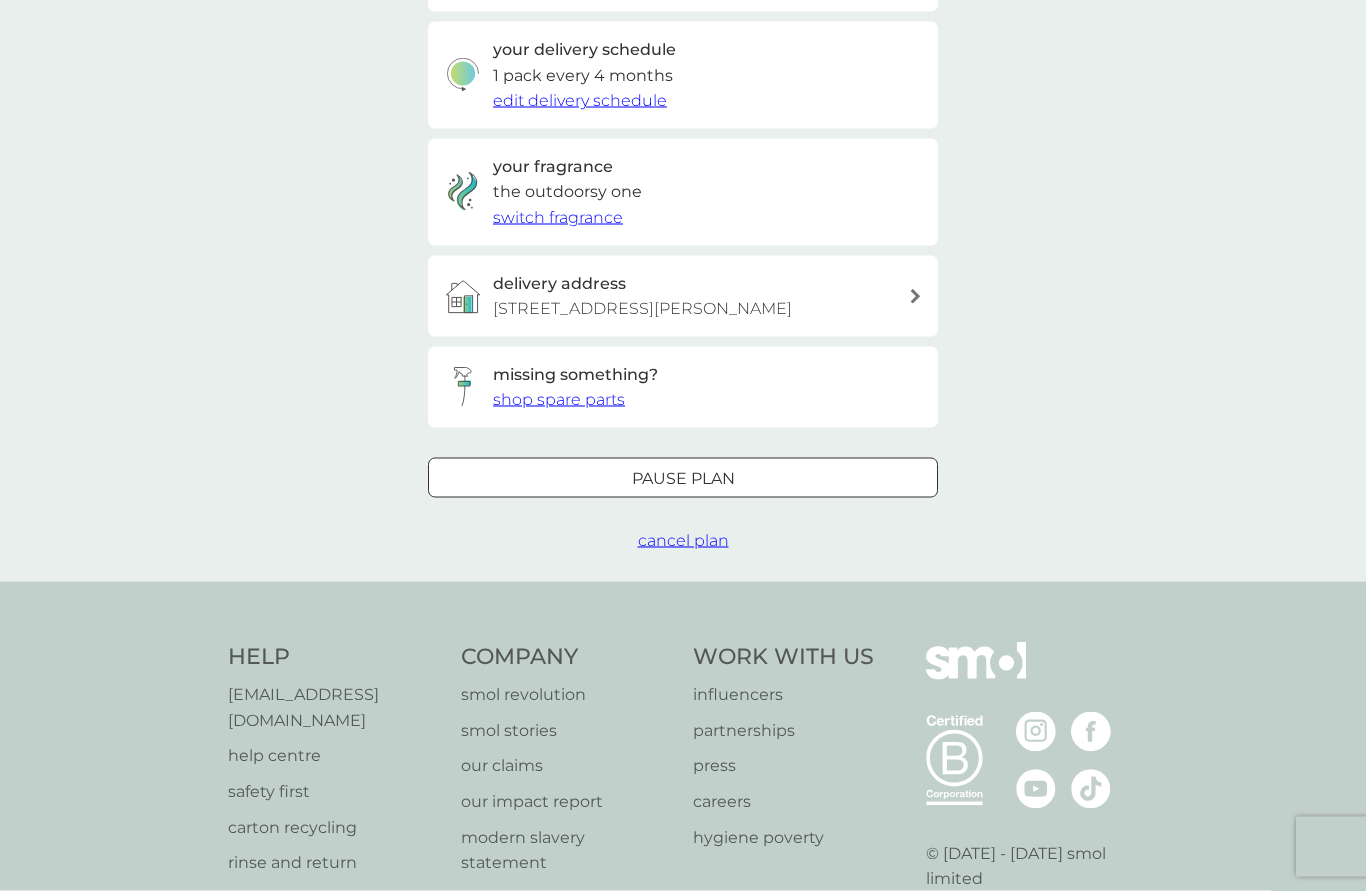 click on "cancel plan" at bounding box center (683, 540) 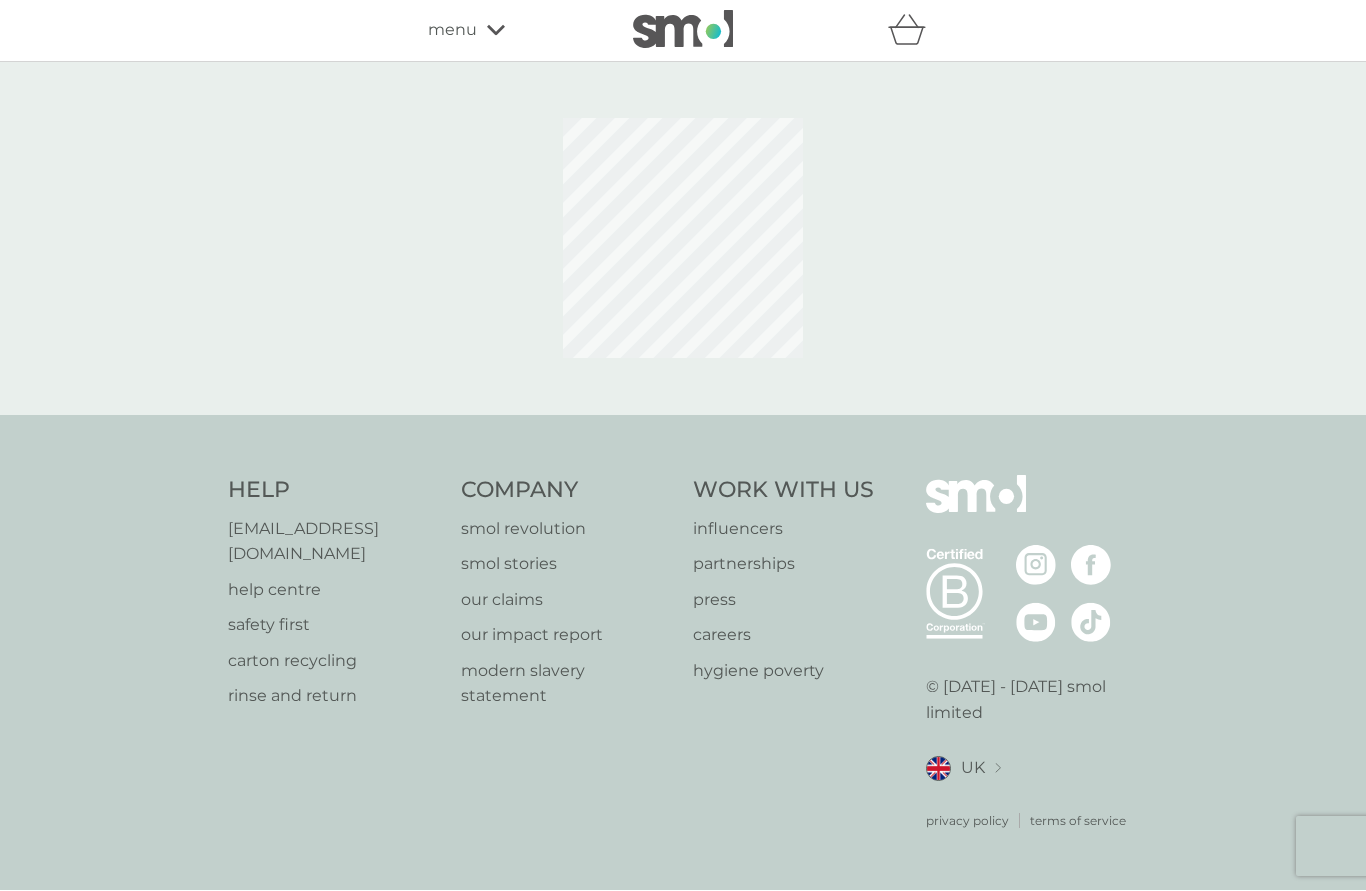 scroll, scrollTop: 1, scrollLeft: 0, axis: vertical 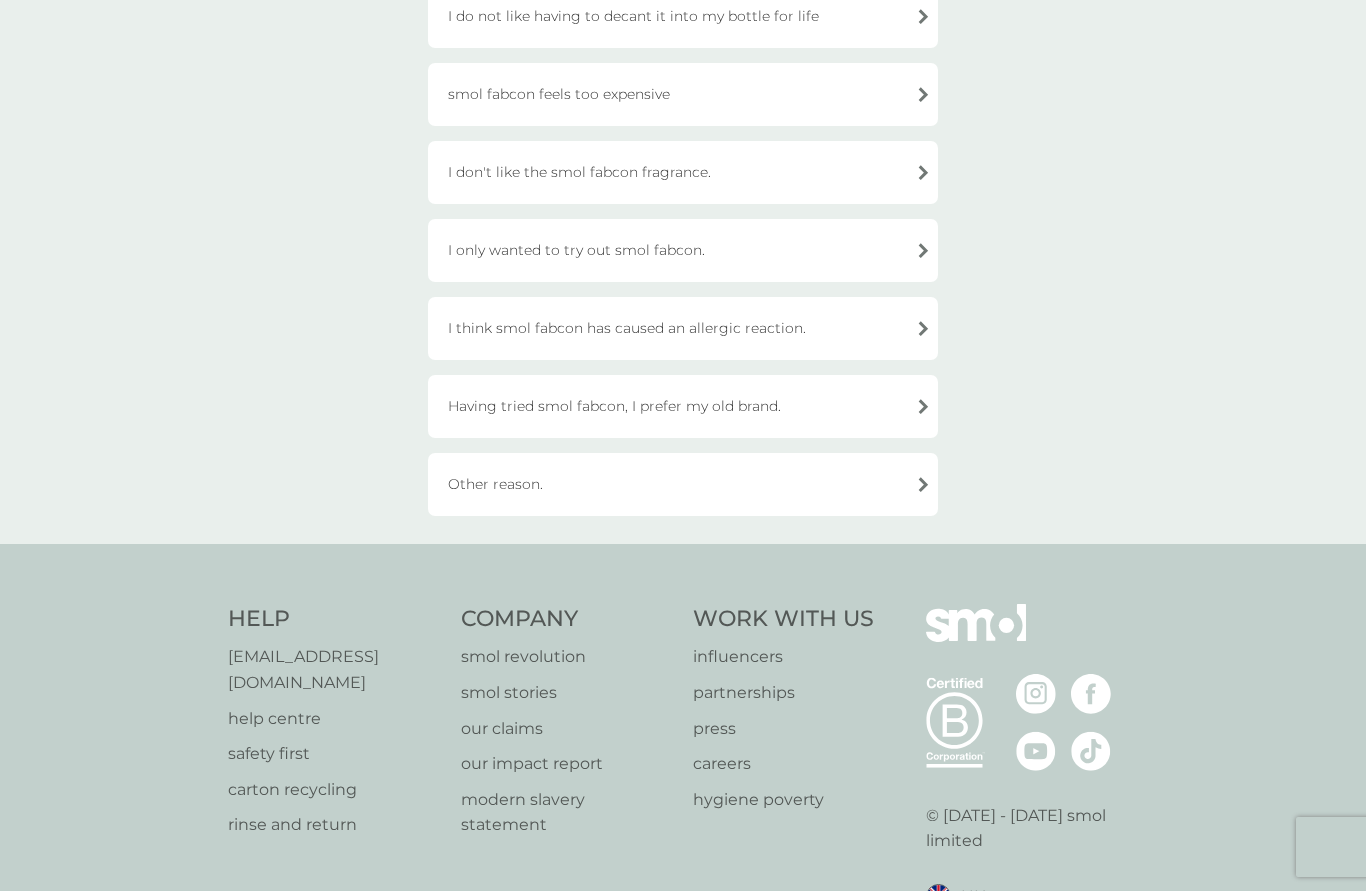 click on "Other reason." at bounding box center [683, 484] 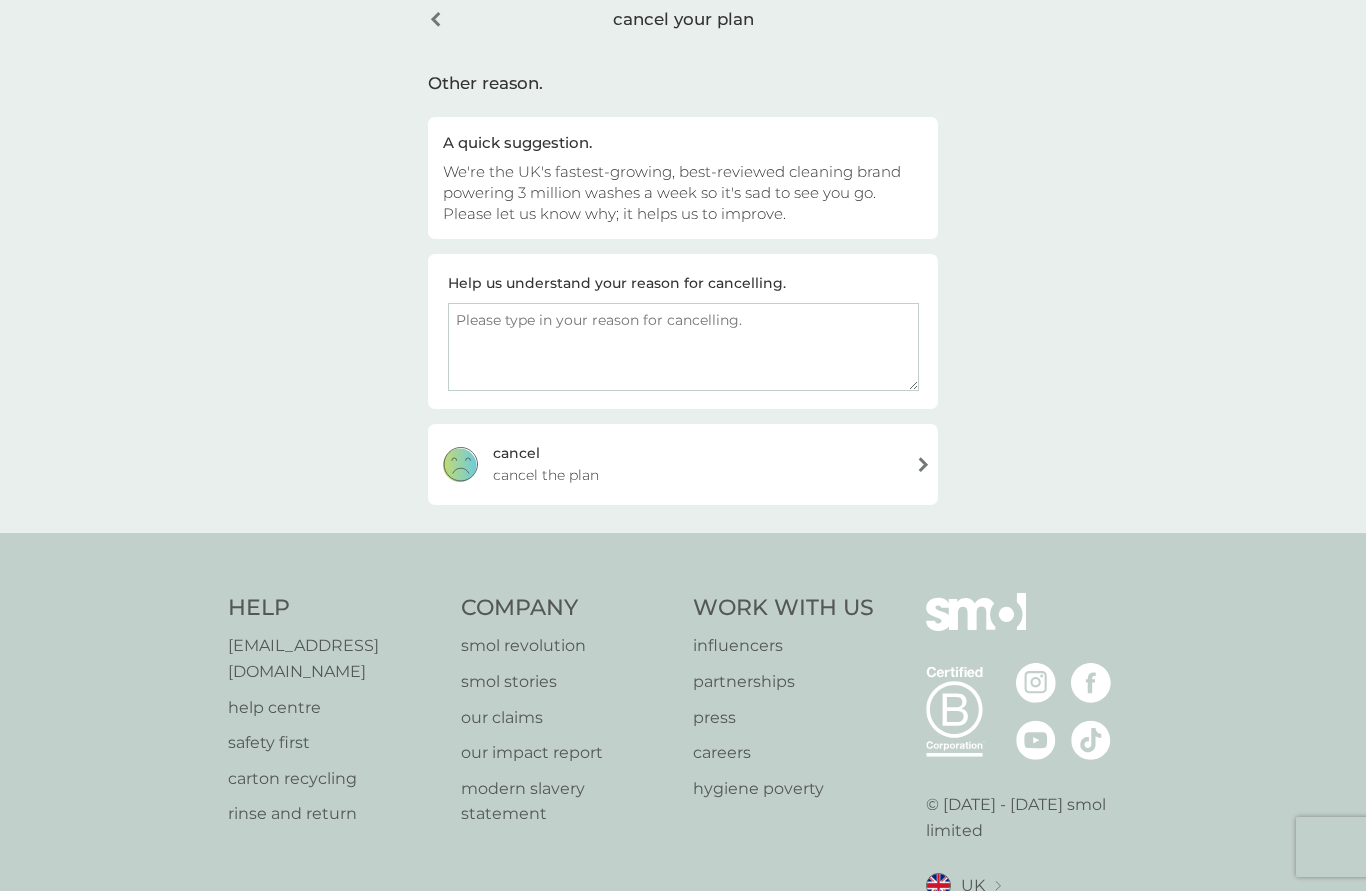 click on "cancel the plan" at bounding box center (546, 475) 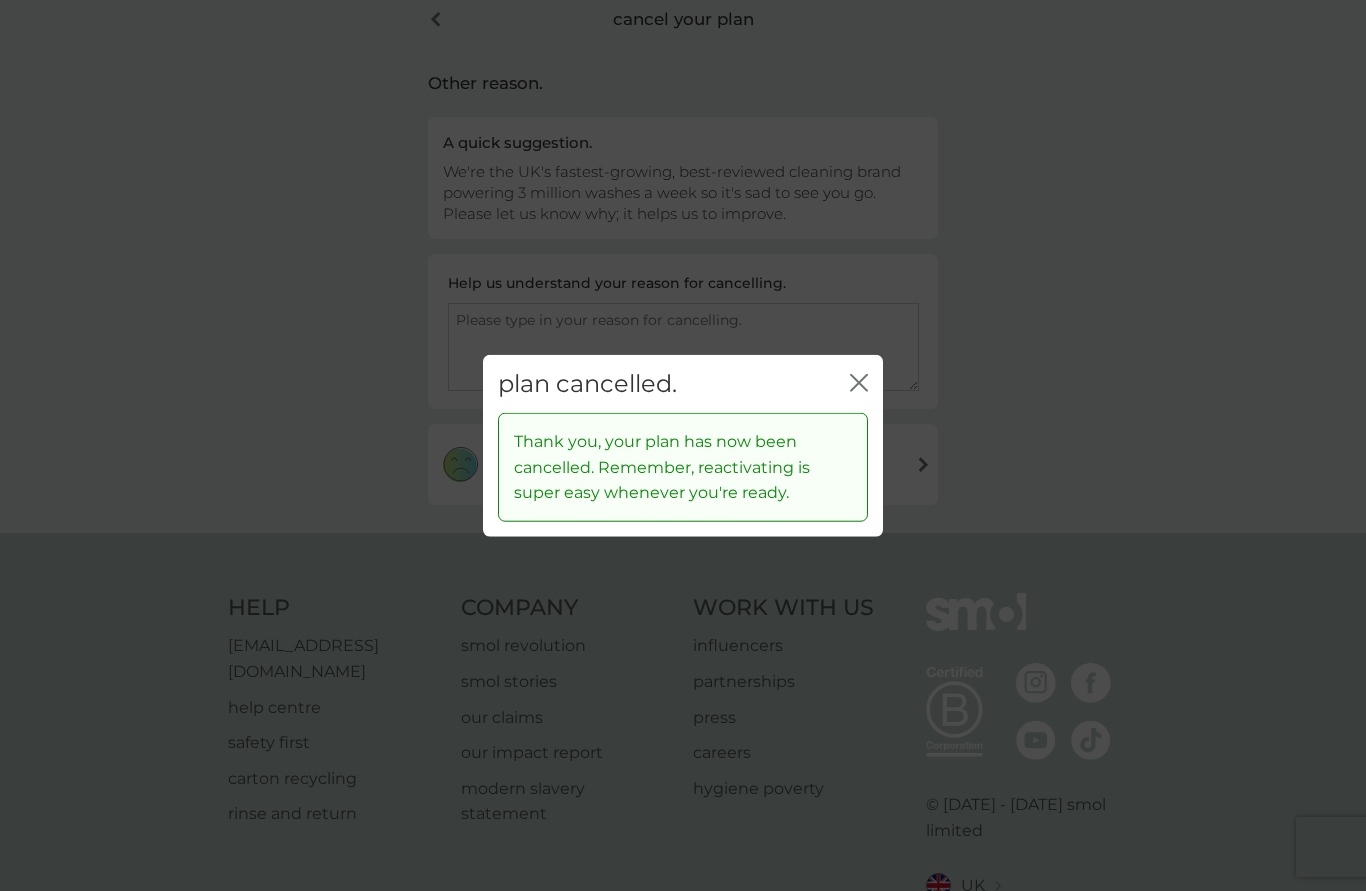 click on "close" 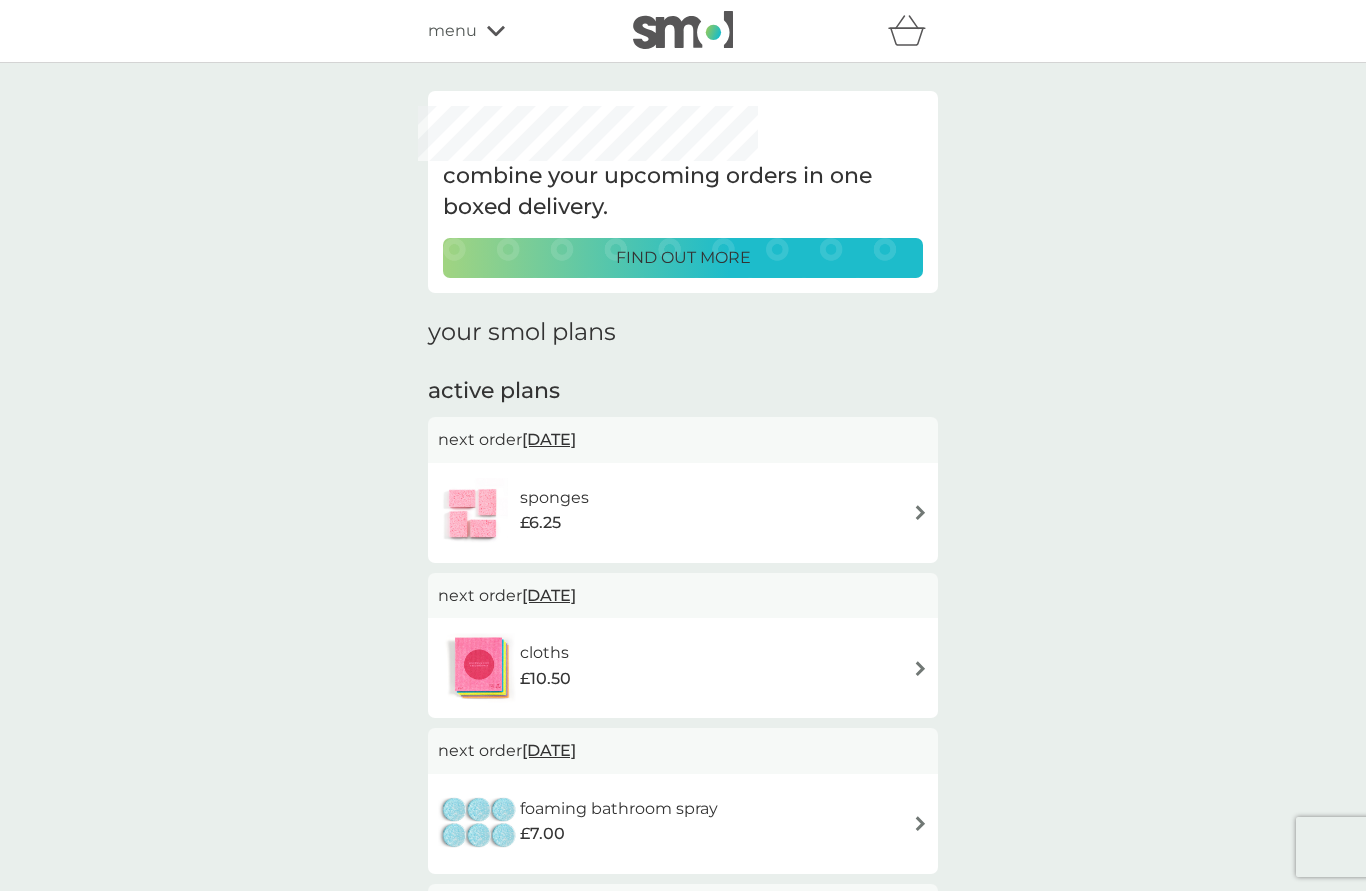 click on "sponges £6.25" at bounding box center (683, 513) 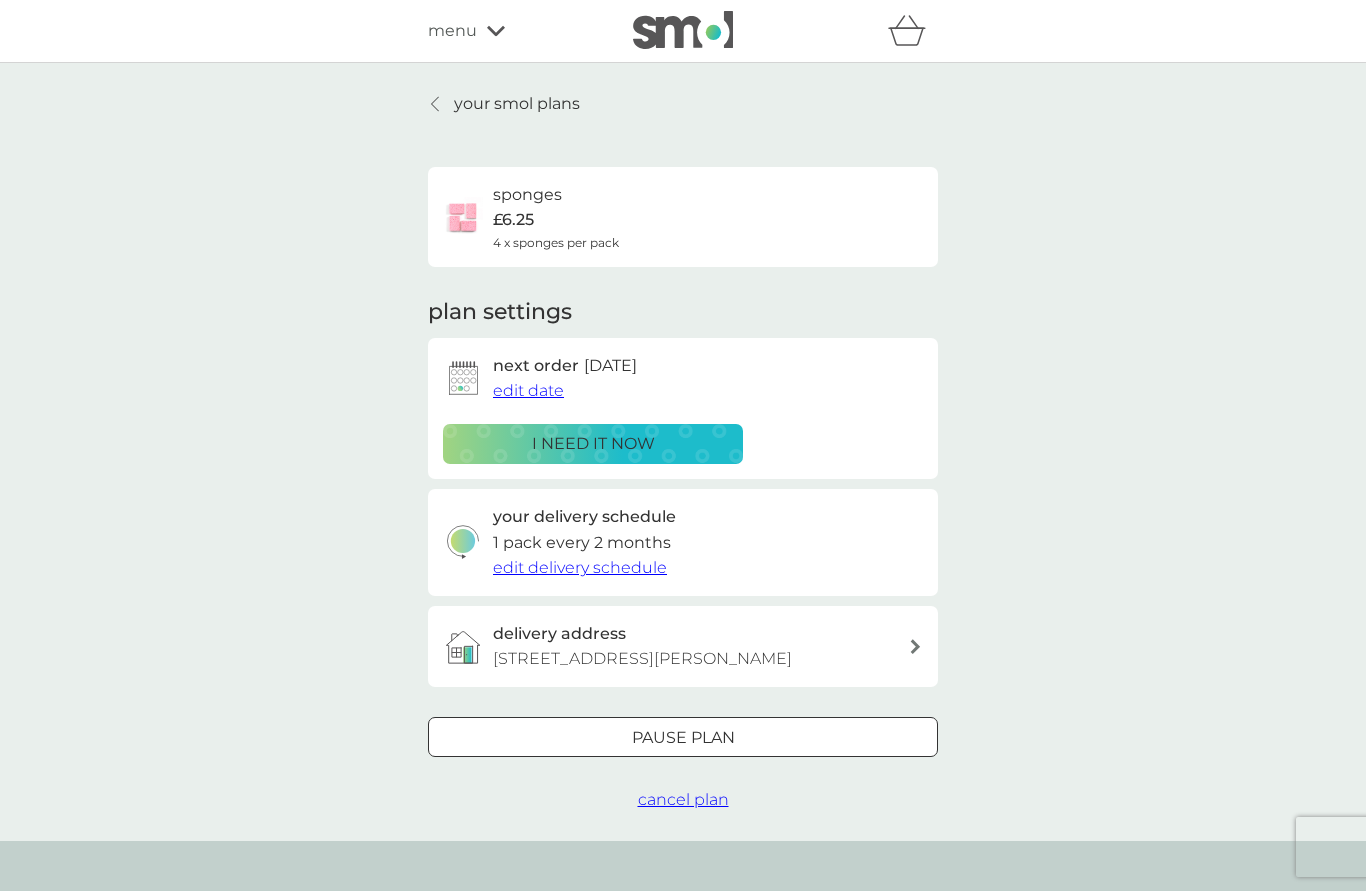 click on "cancel plan" at bounding box center (683, 799) 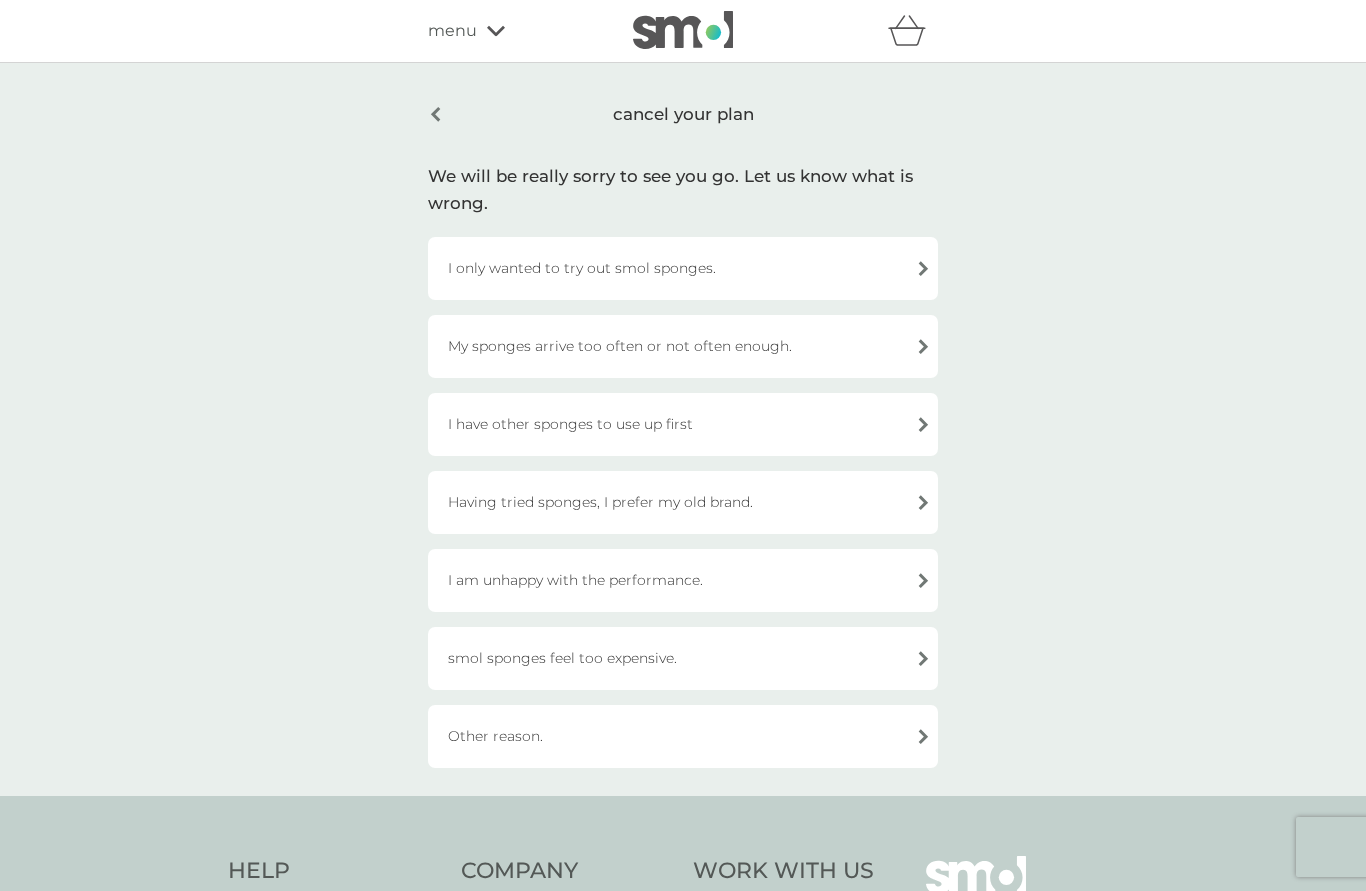 click on "Other reason." at bounding box center (683, 736) 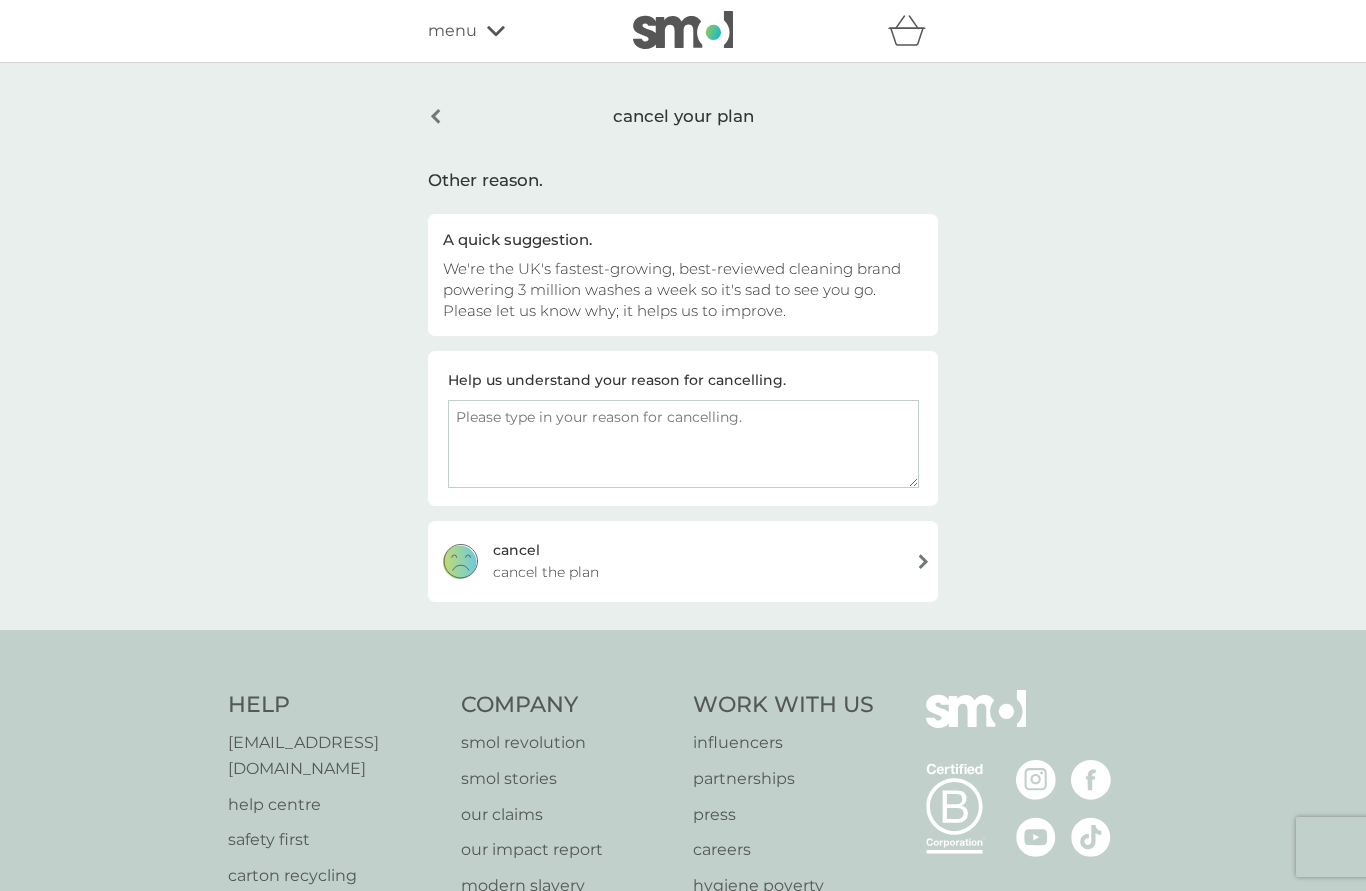 click on "cancel cancel the plan" at bounding box center [683, 561] 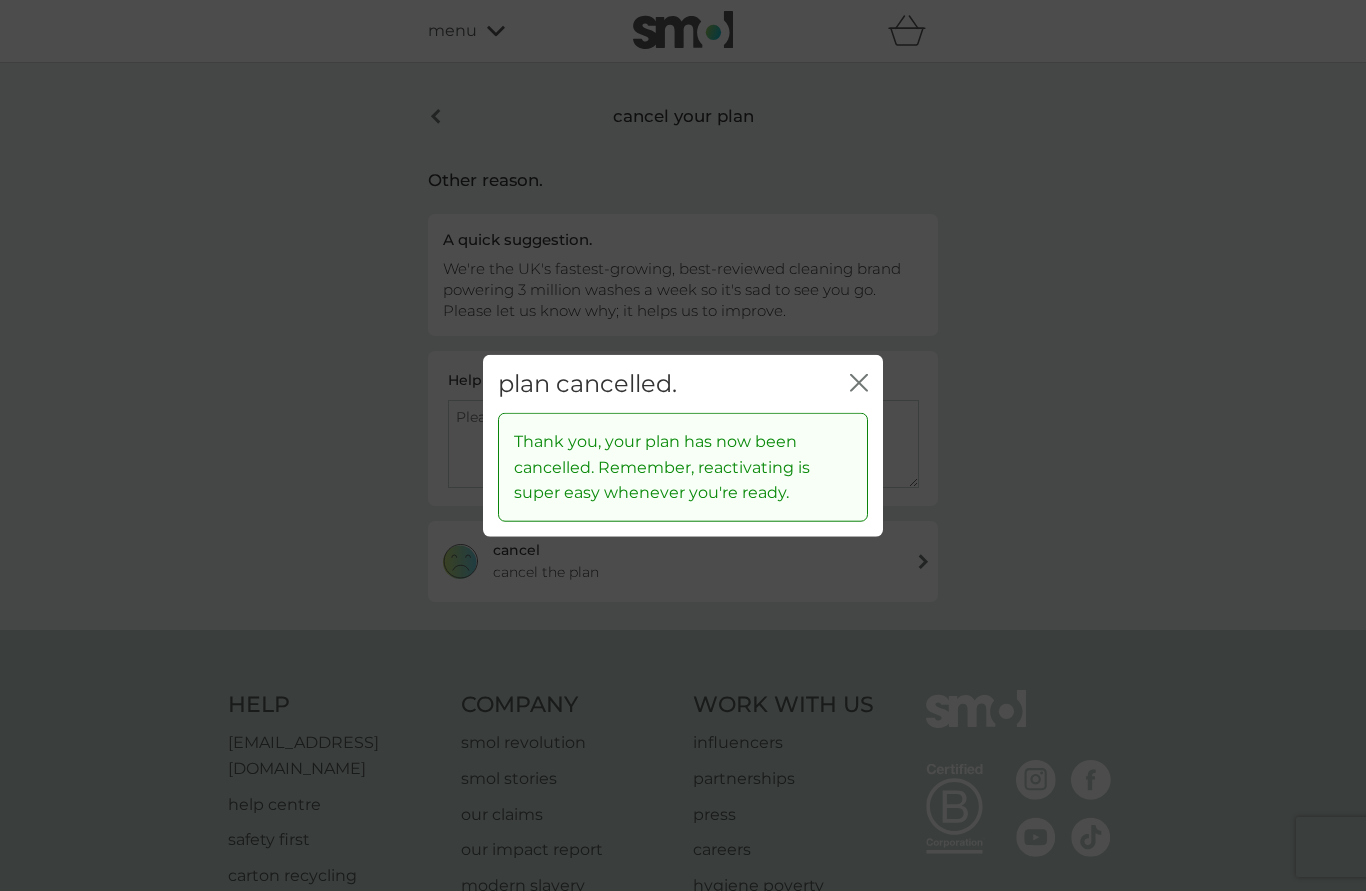 click 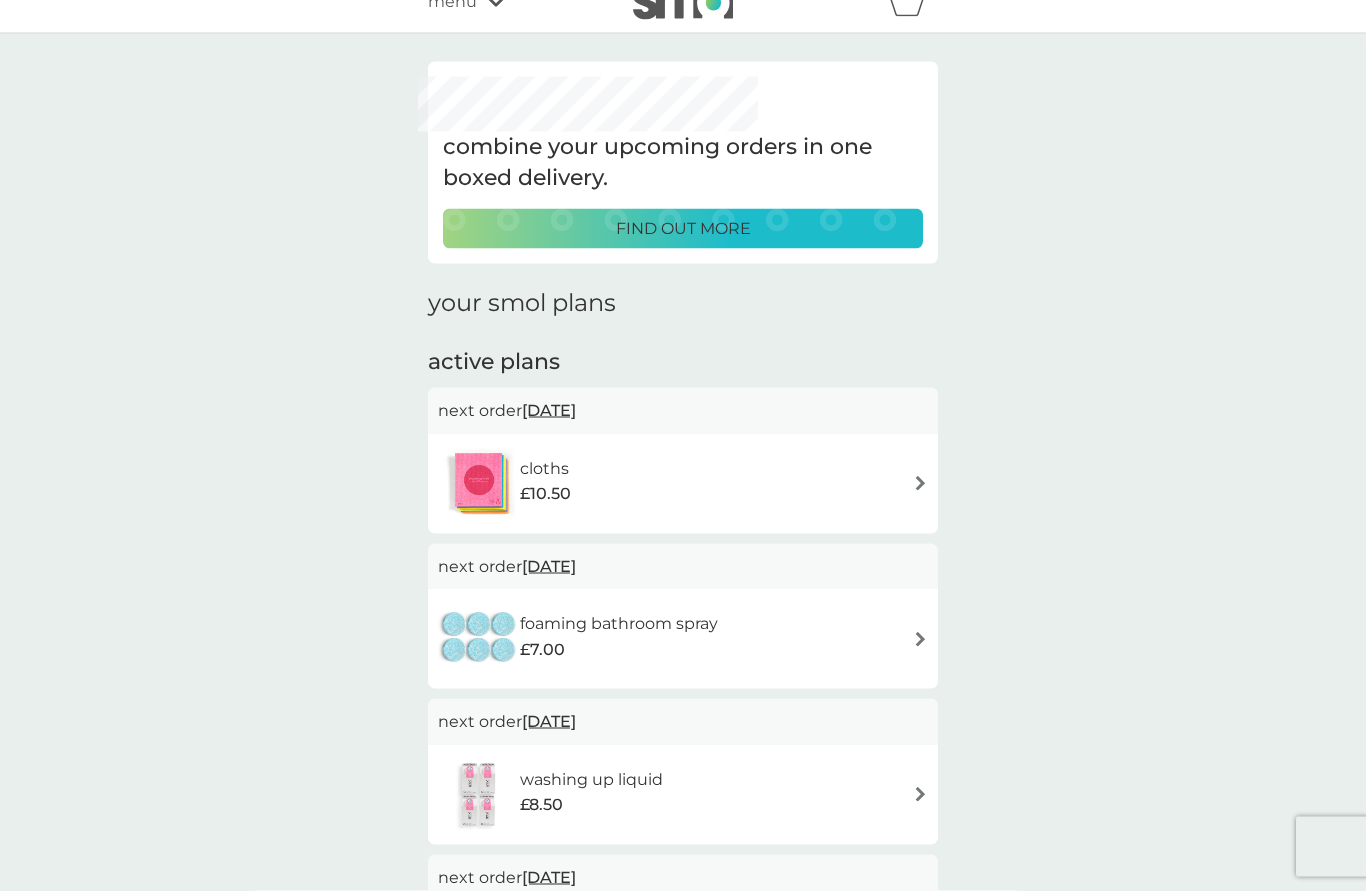 scroll, scrollTop: 0, scrollLeft: 0, axis: both 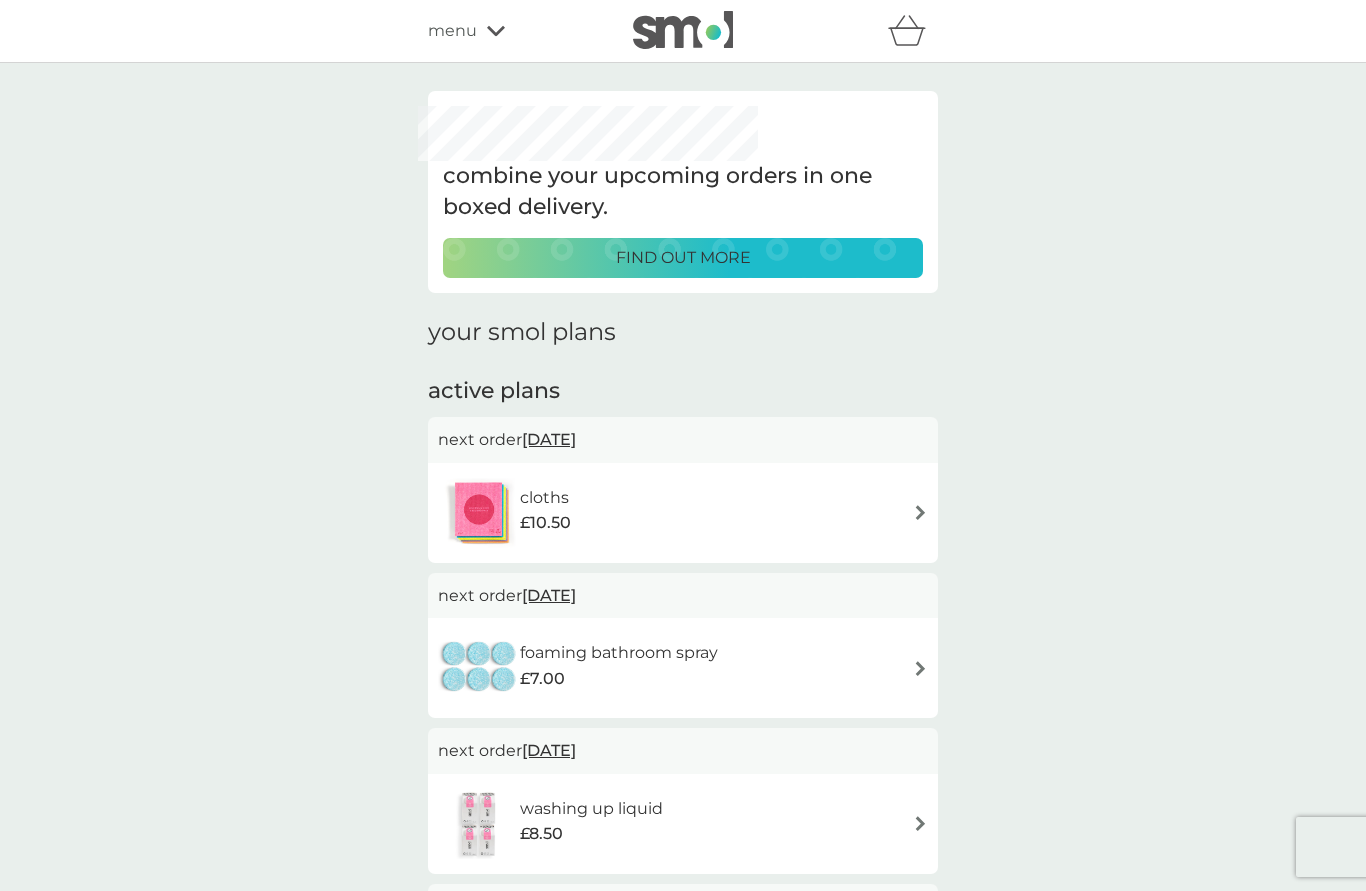 click at bounding box center (920, 512) 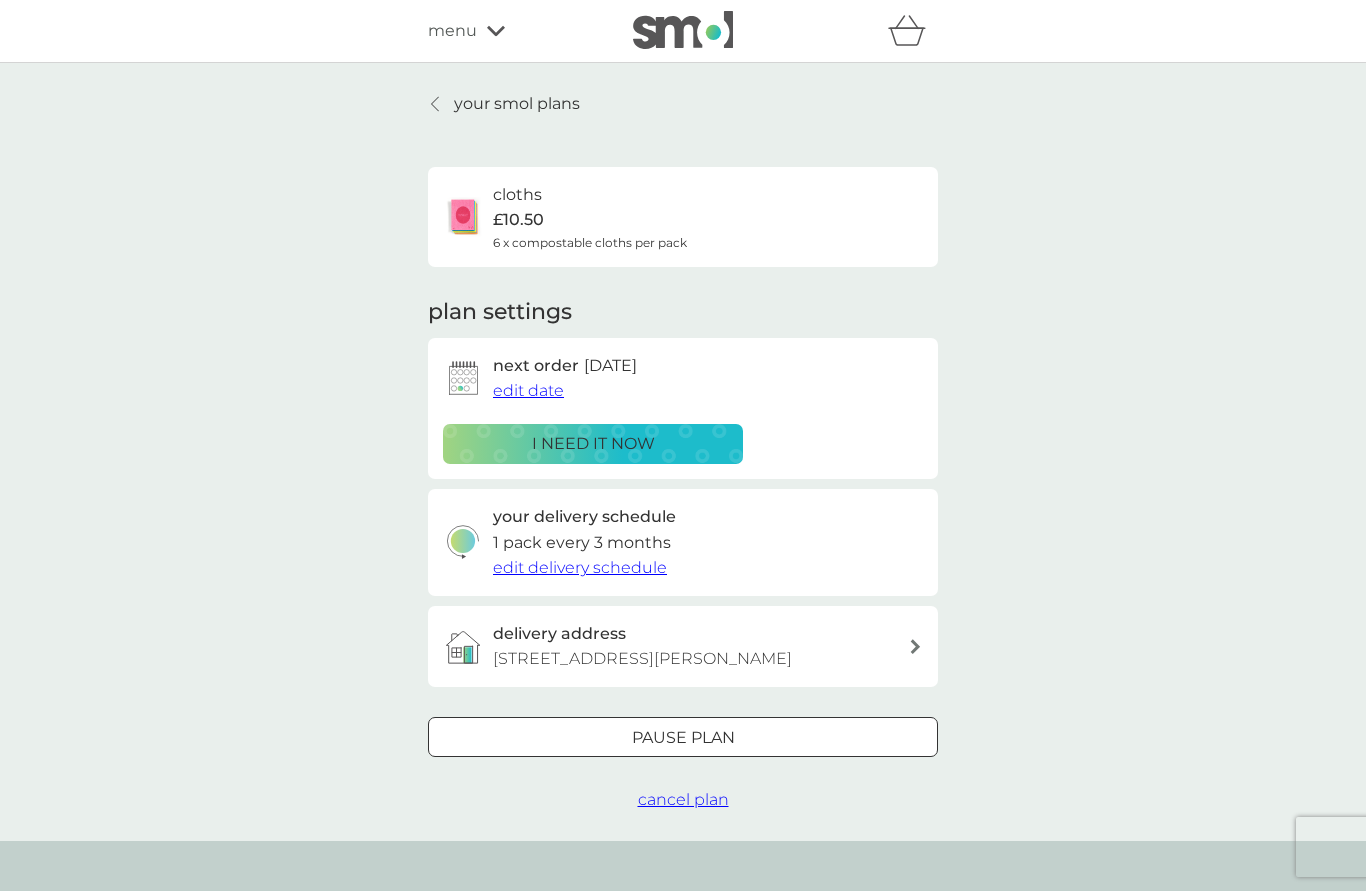 click on "cancel plan" at bounding box center (683, 799) 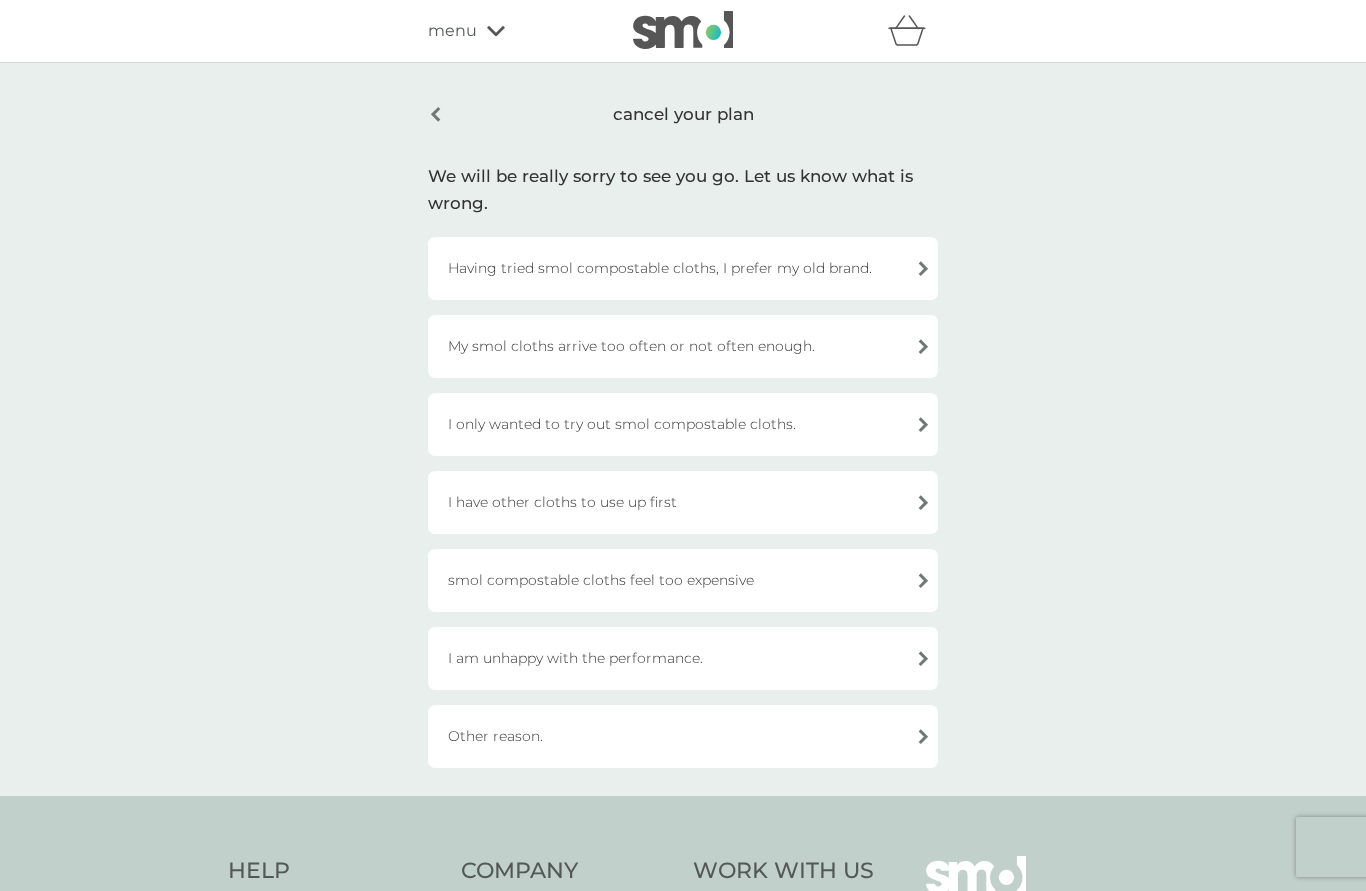 click on "Other reason." at bounding box center (683, 736) 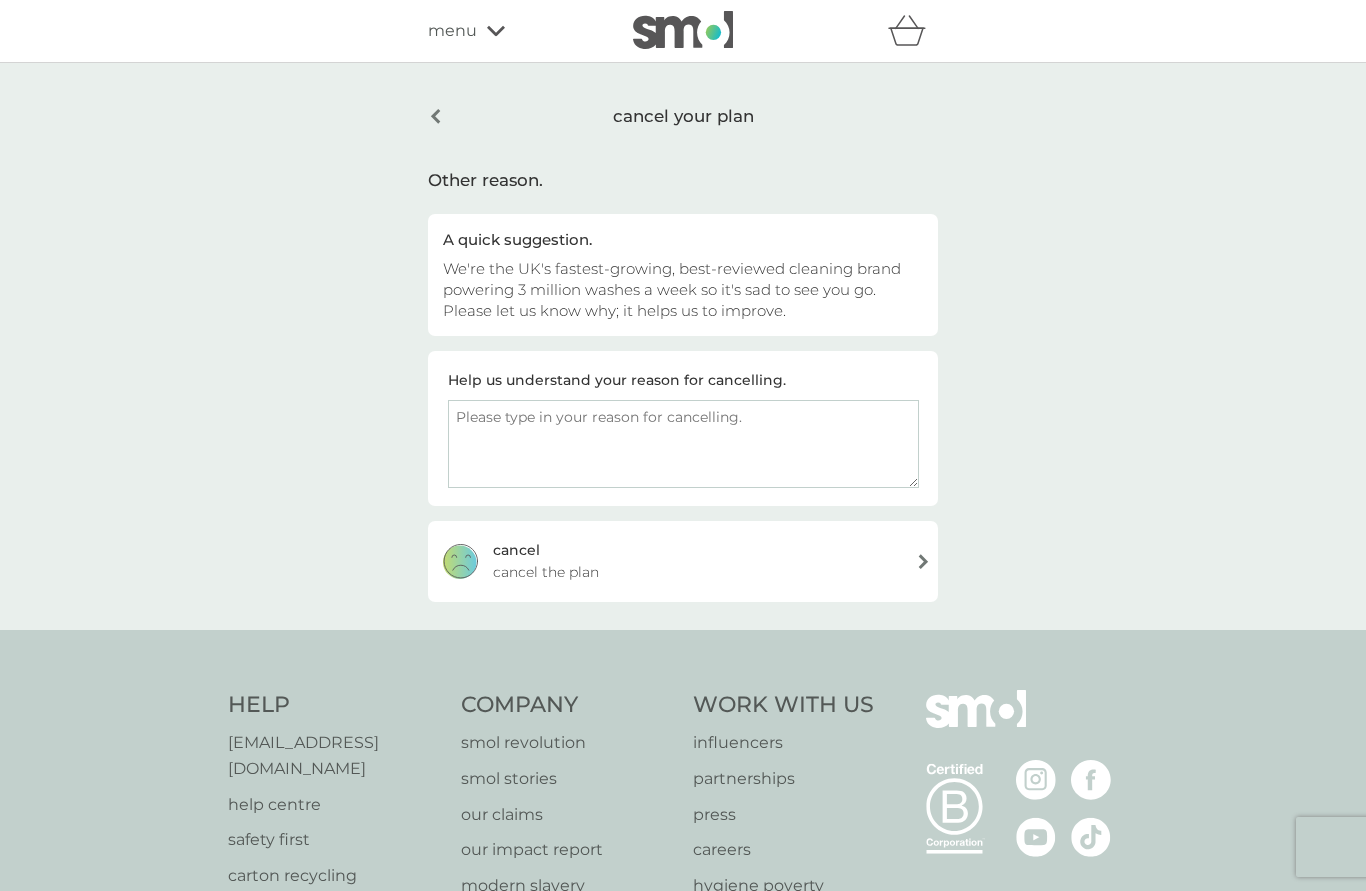 click on "cancel cancel the plan" at bounding box center (683, 561) 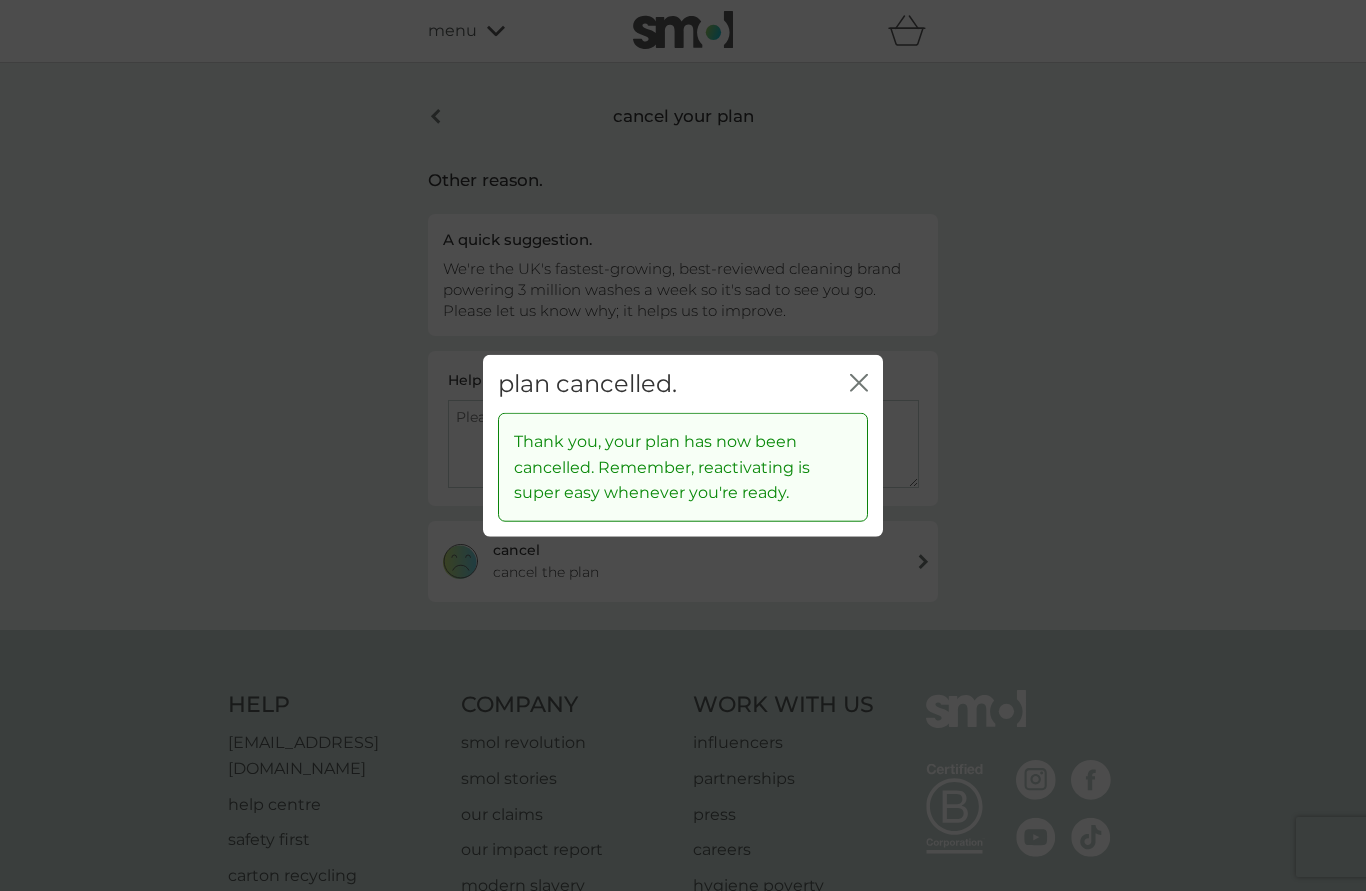 click 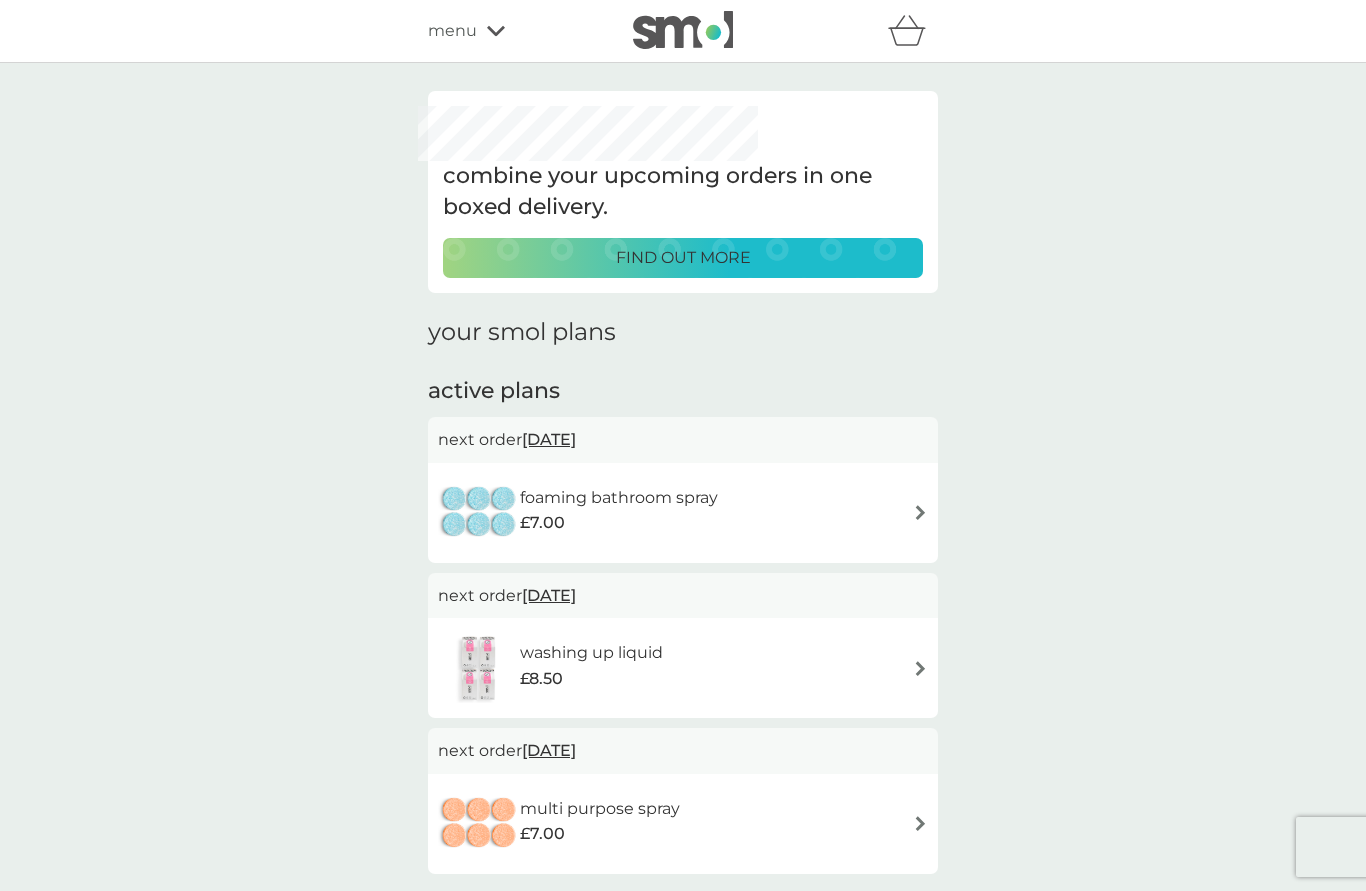 click at bounding box center [920, 512] 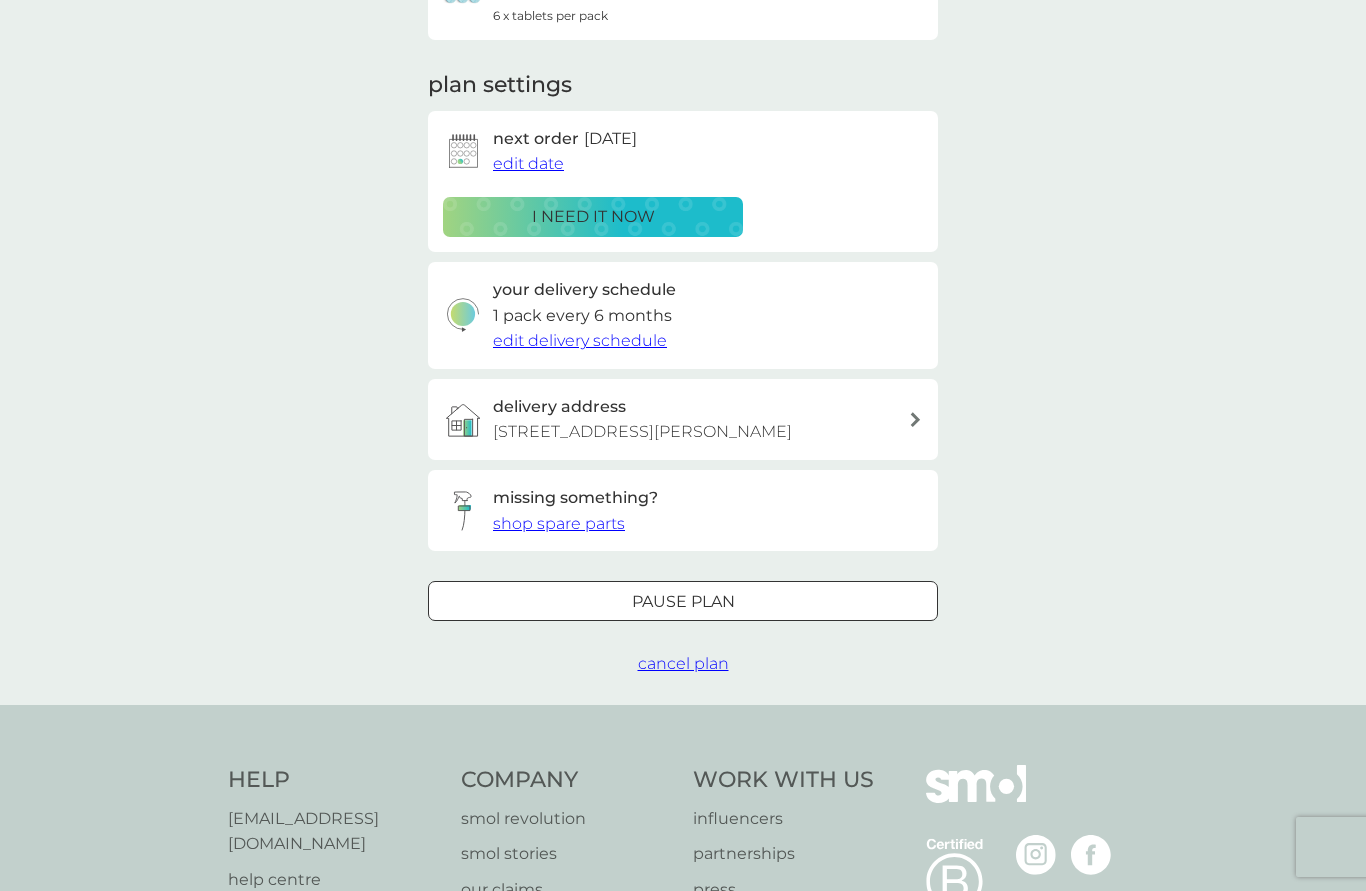 scroll, scrollTop: 226, scrollLeft: 0, axis: vertical 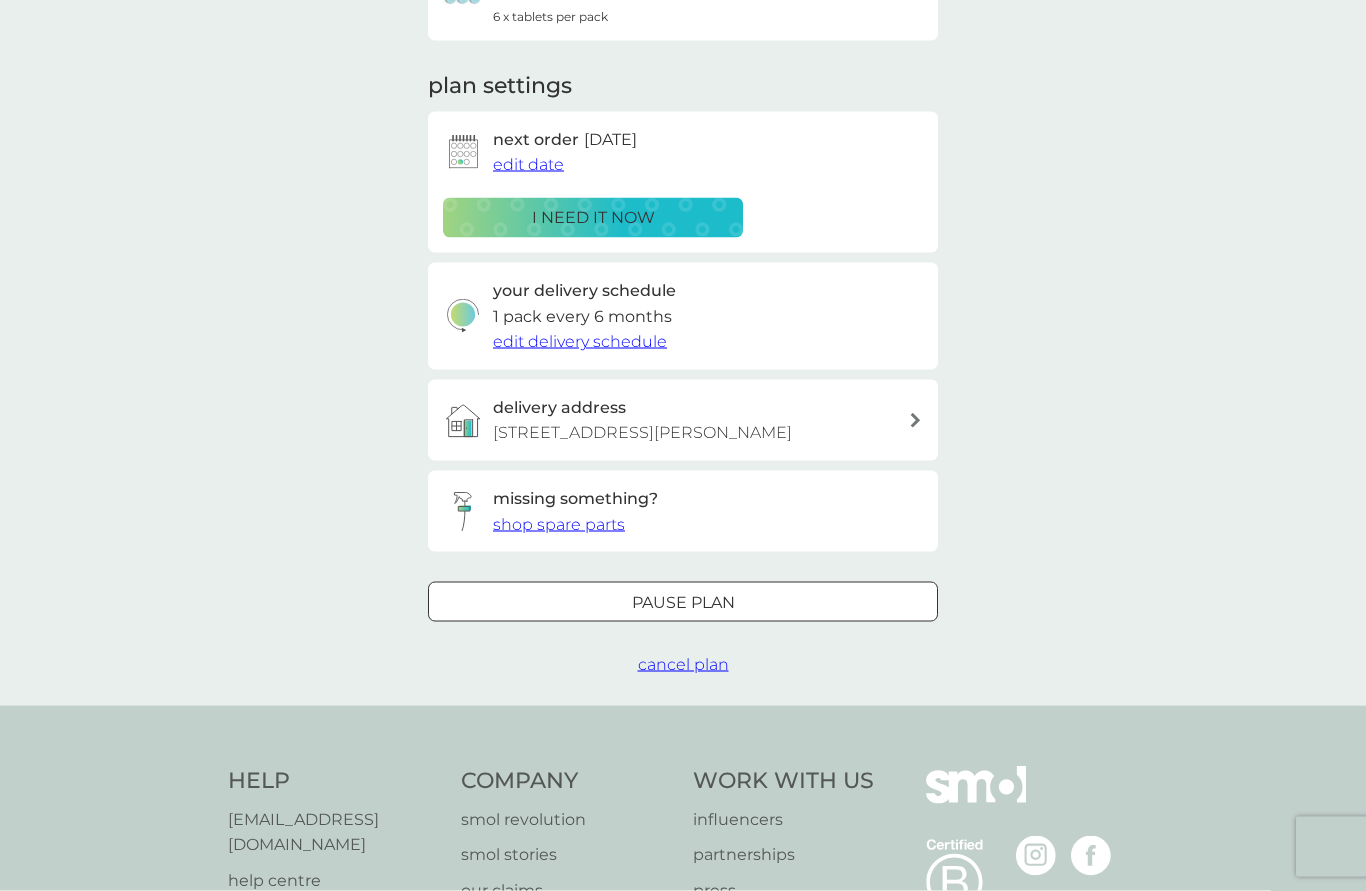click on "cancel plan" at bounding box center [683, 664] 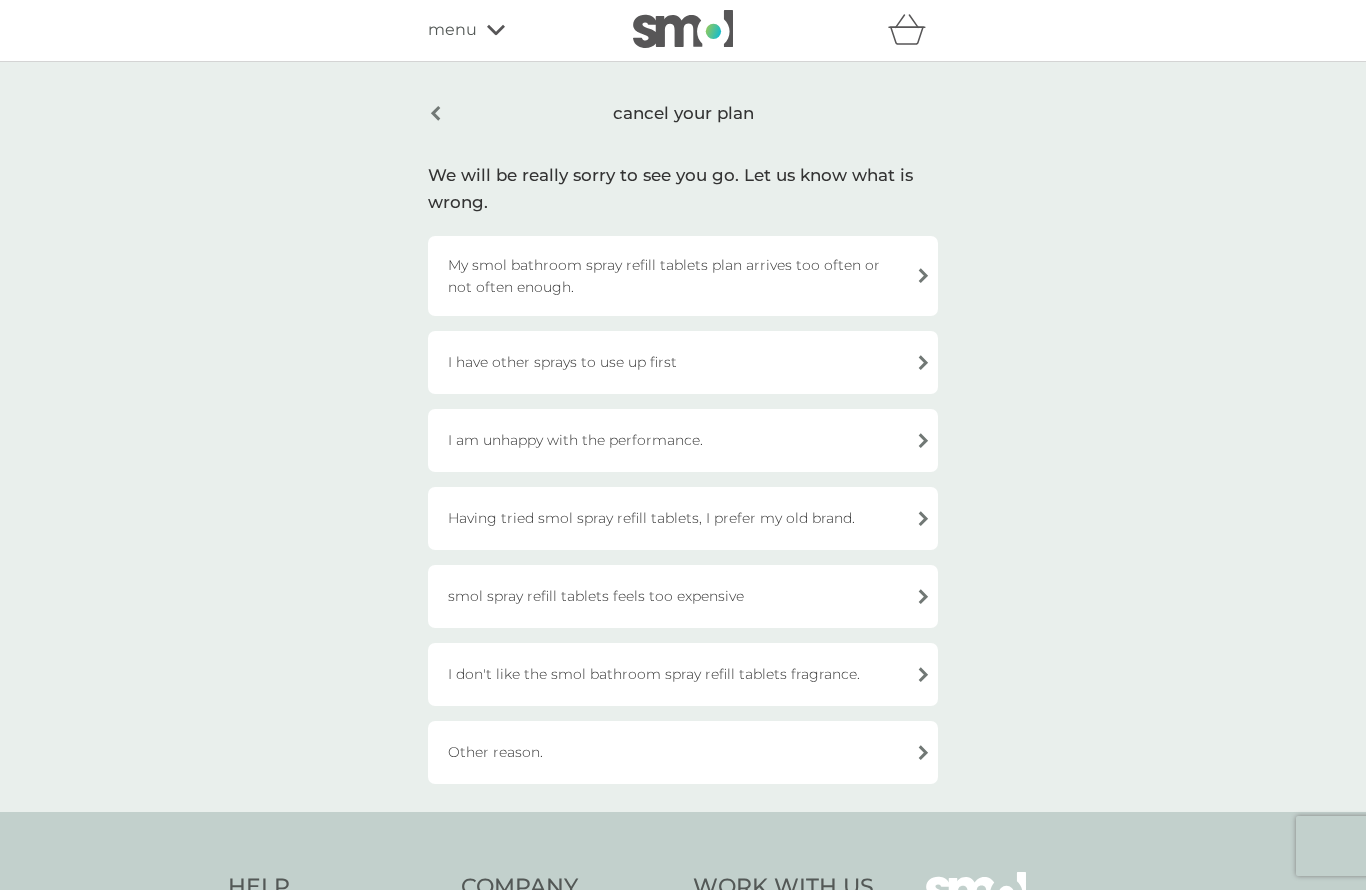 scroll, scrollTop: 1, scrollLeft: 0, axis: vertical 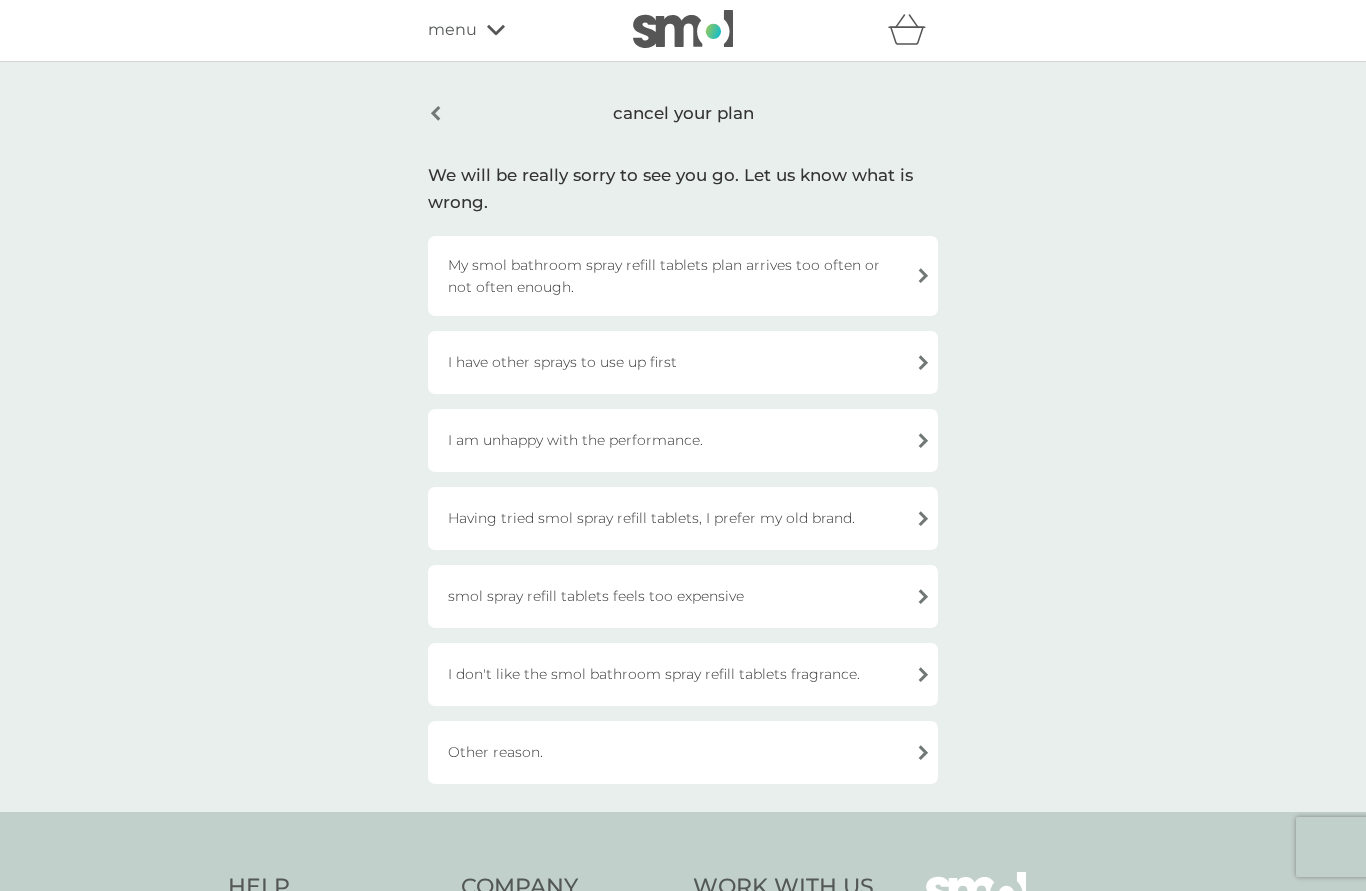 click on "Other reason." at bounding box center [683, 752] 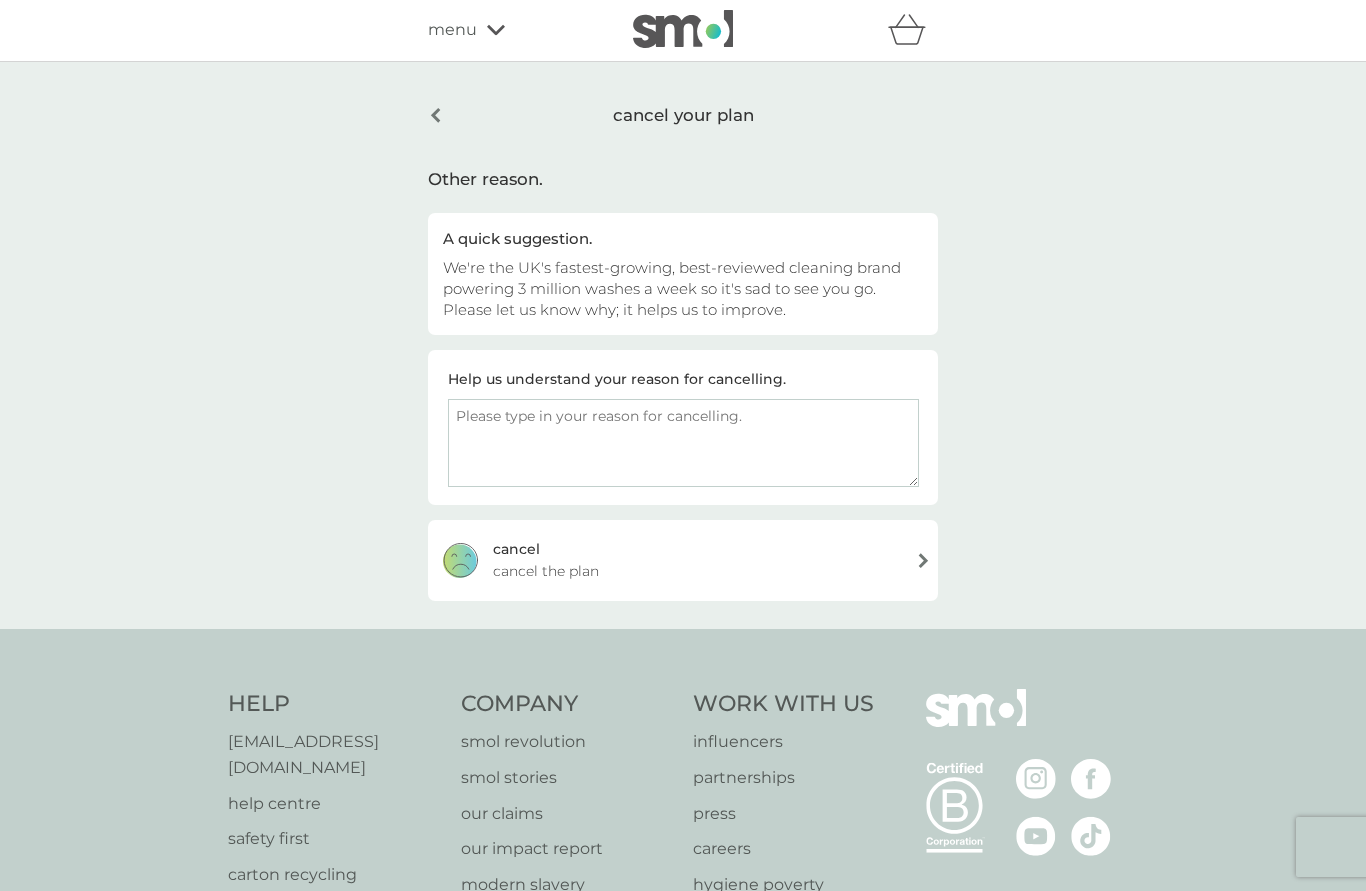 click on "cancel cancel the plan" at bounding box center (683, 560) 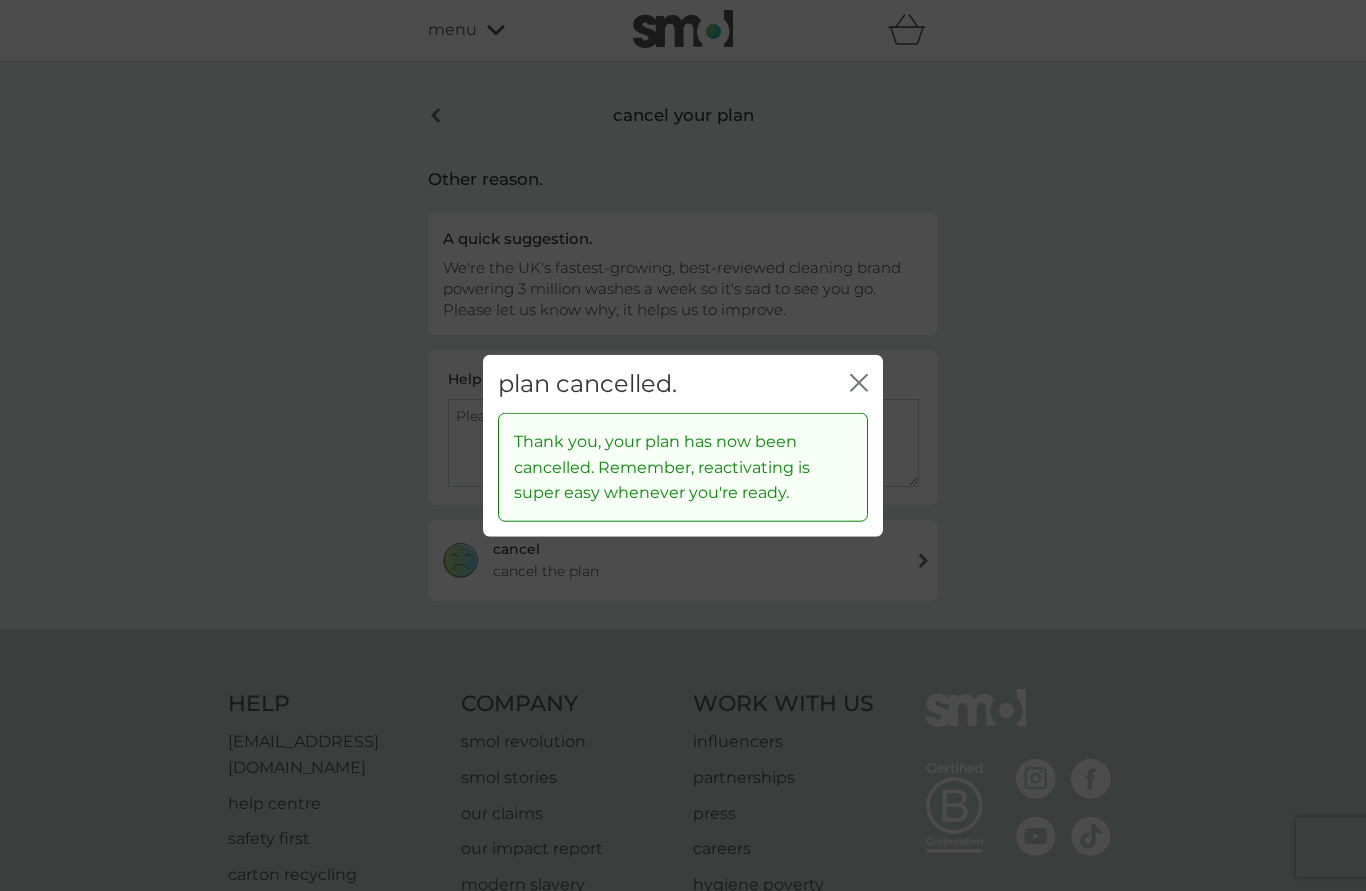 click 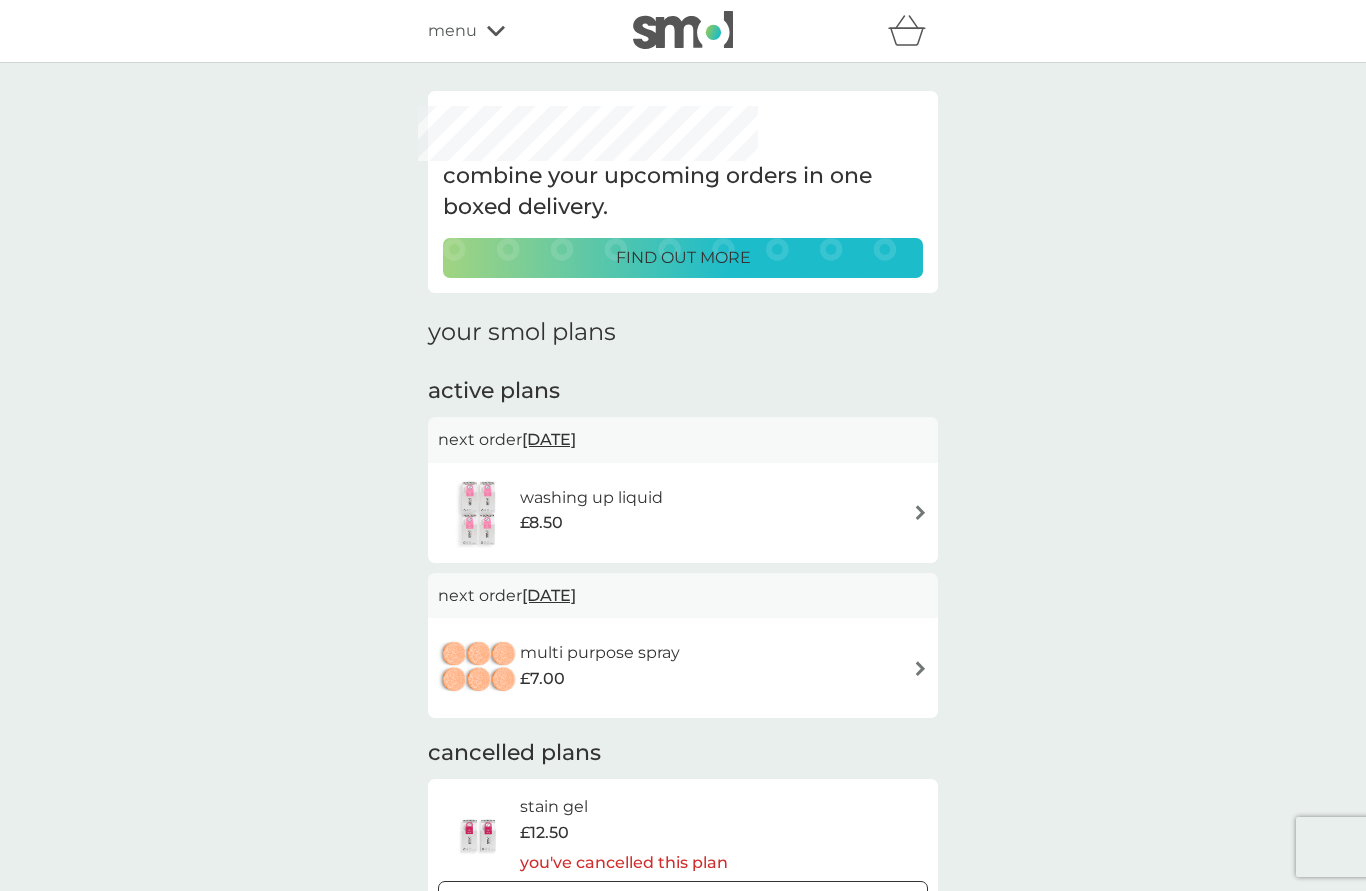 click at bounding box center (920, 512) 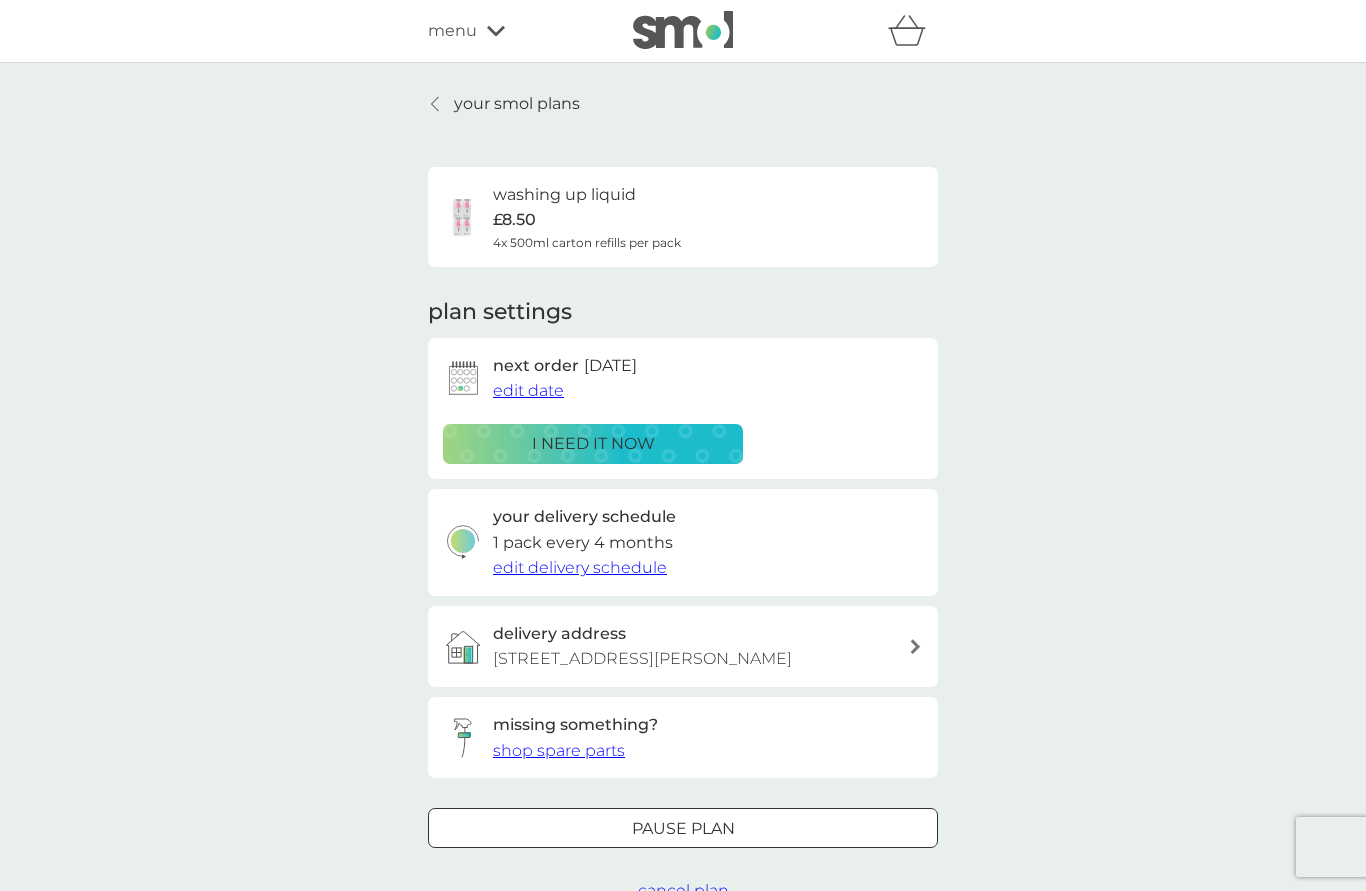 click on "cancel plan" at bounding box center (683, 890) 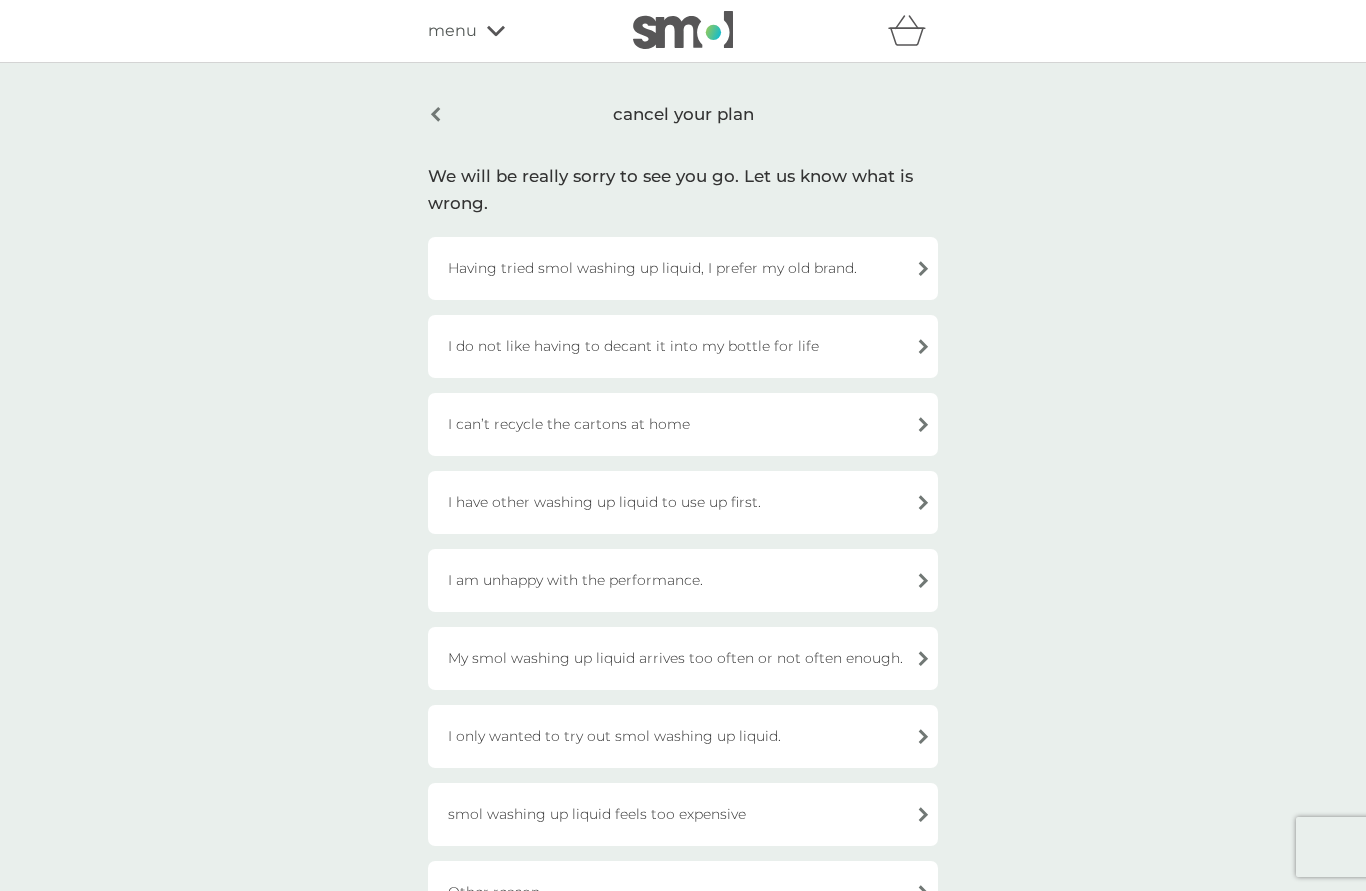 click on "Other reason." at bounding box center [683, 892] 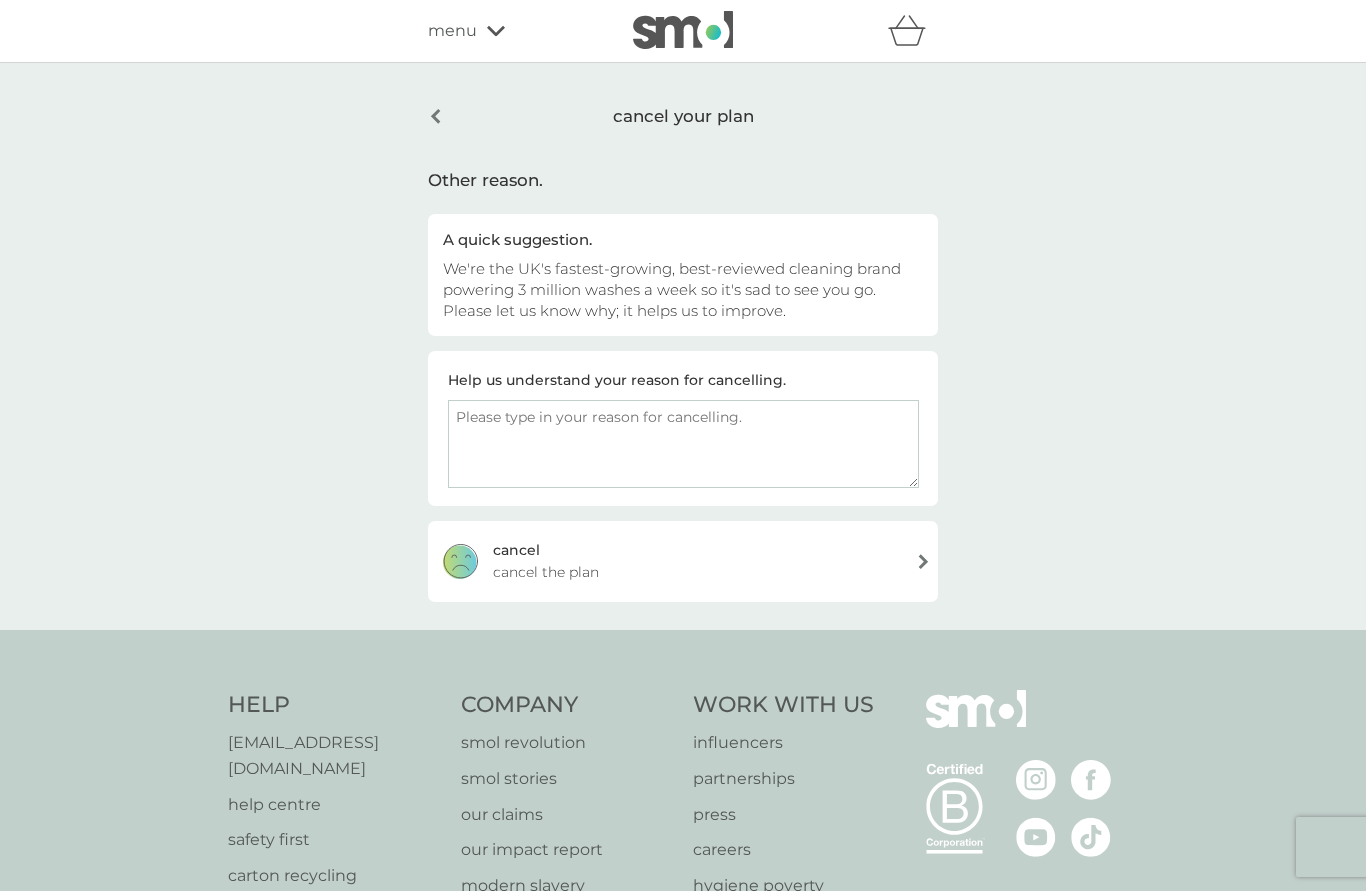 click on "cancel cancel the plan" at bounding box center [683, 561] 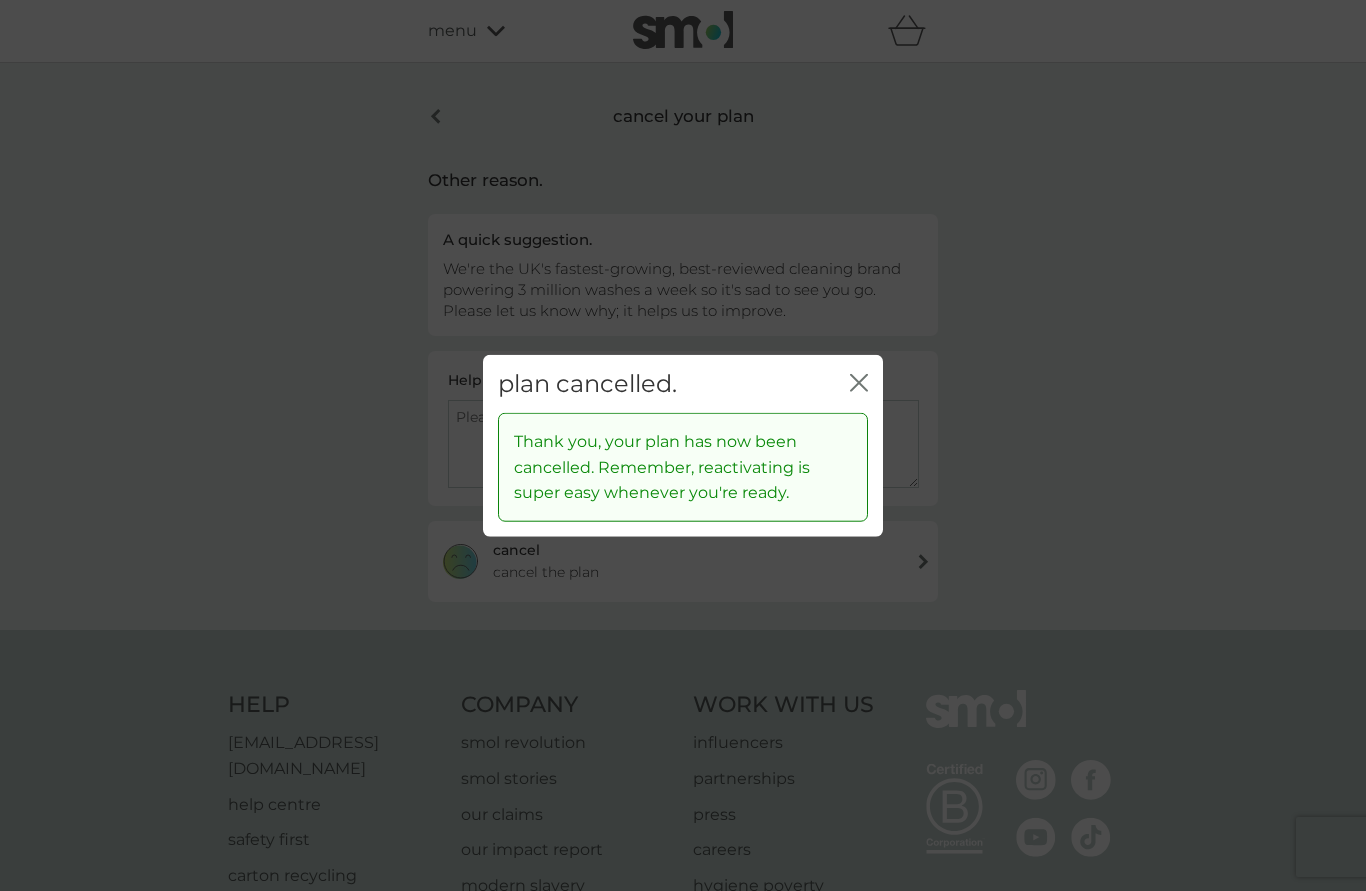 click on "close" 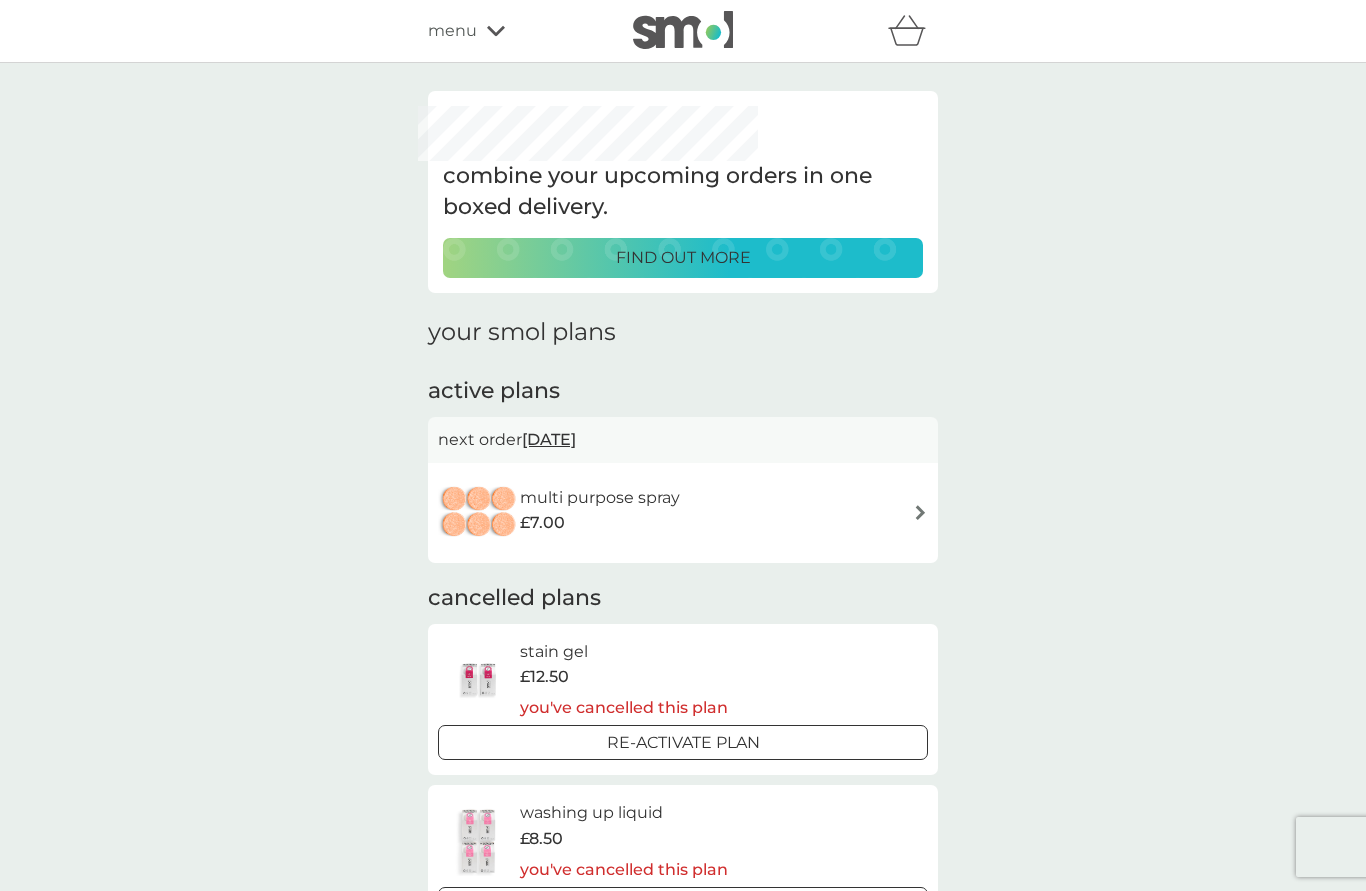 click at bounding box center [920, 512] 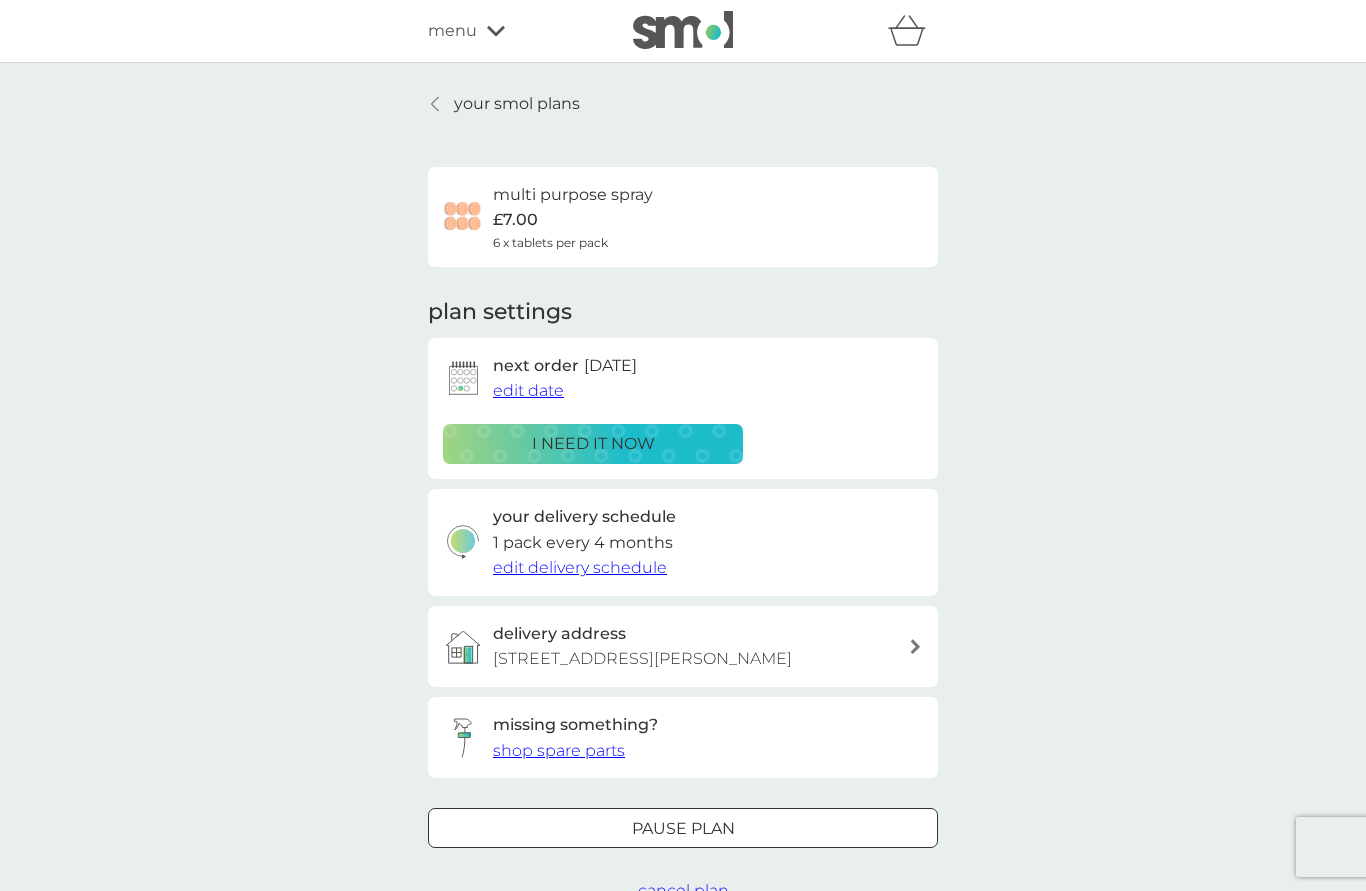 click on "cancel plan" at bounding box center (683, 890) 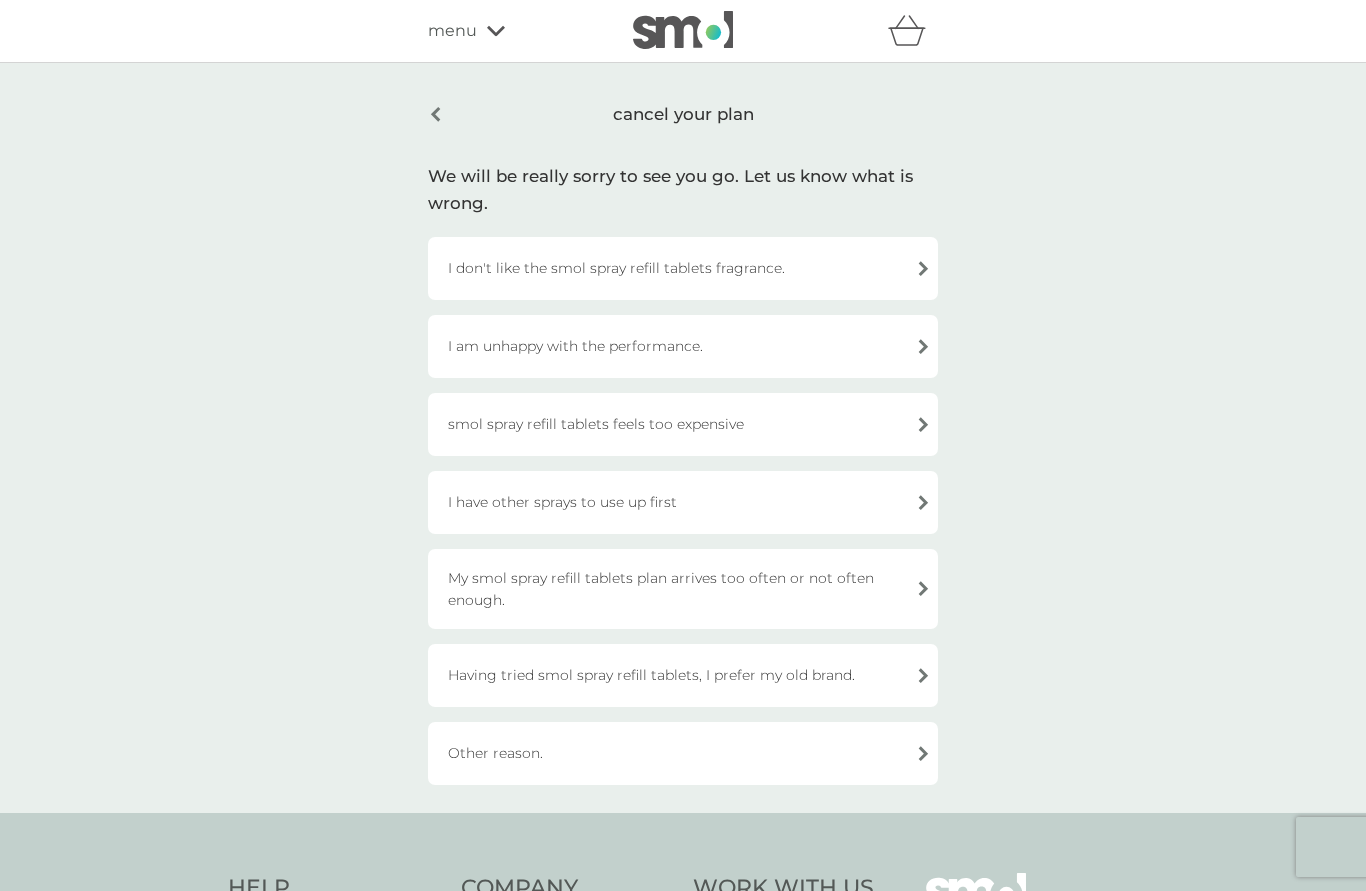 click on "Other reason." at bounding box center [683, 753] 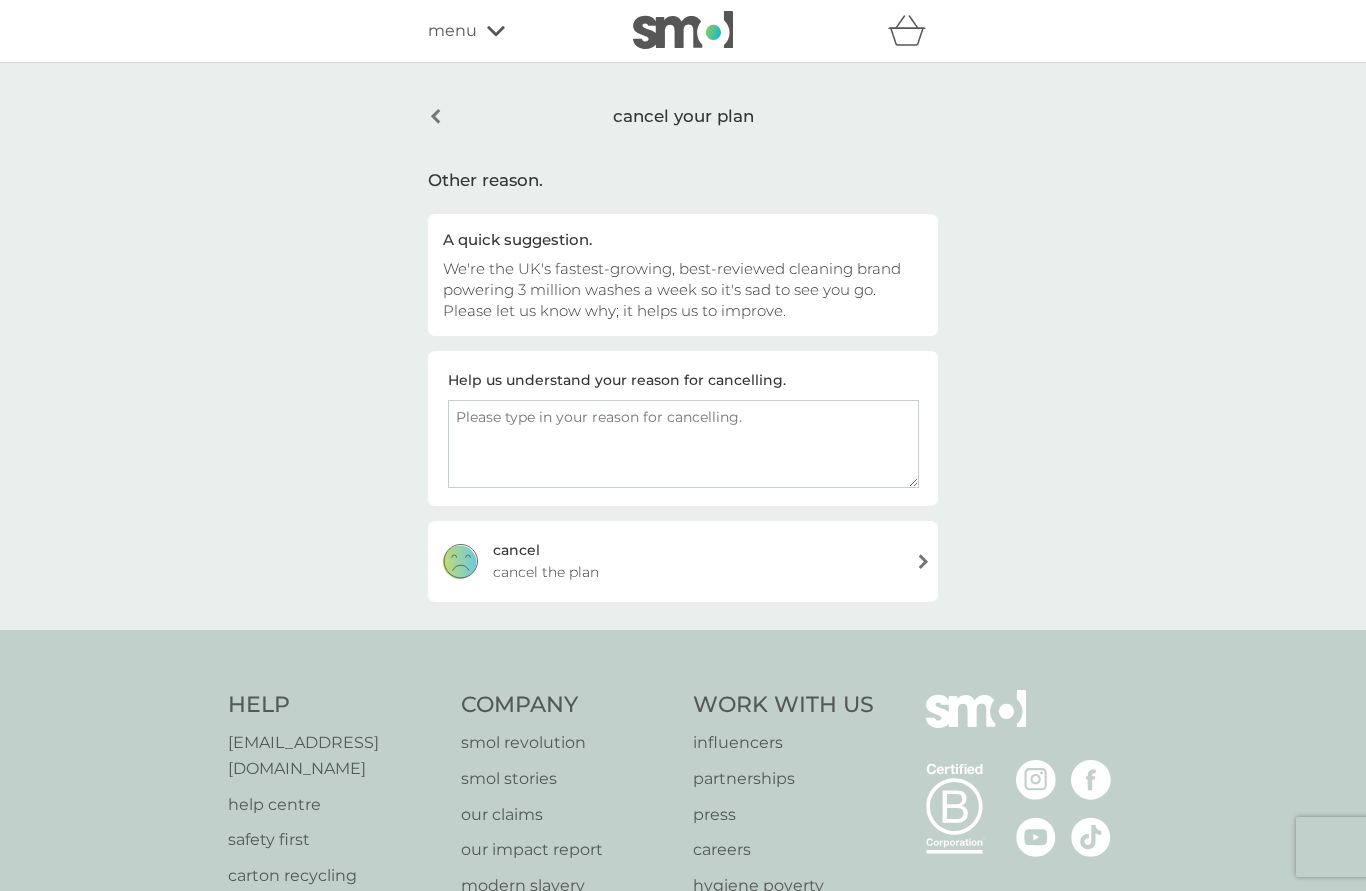 click on "cancel cancel the plan" at bounding box center [683, 561] 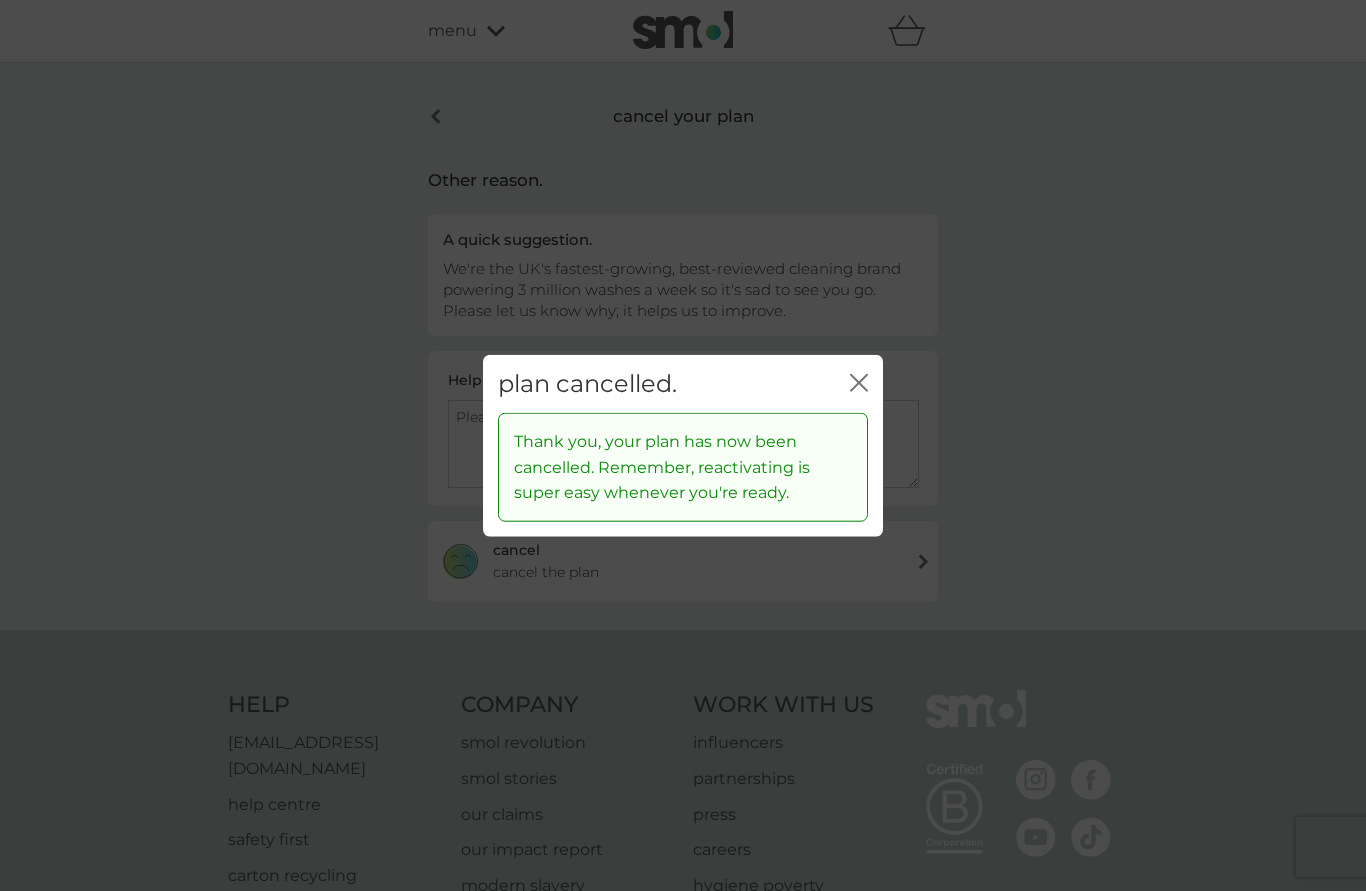 click on "close" 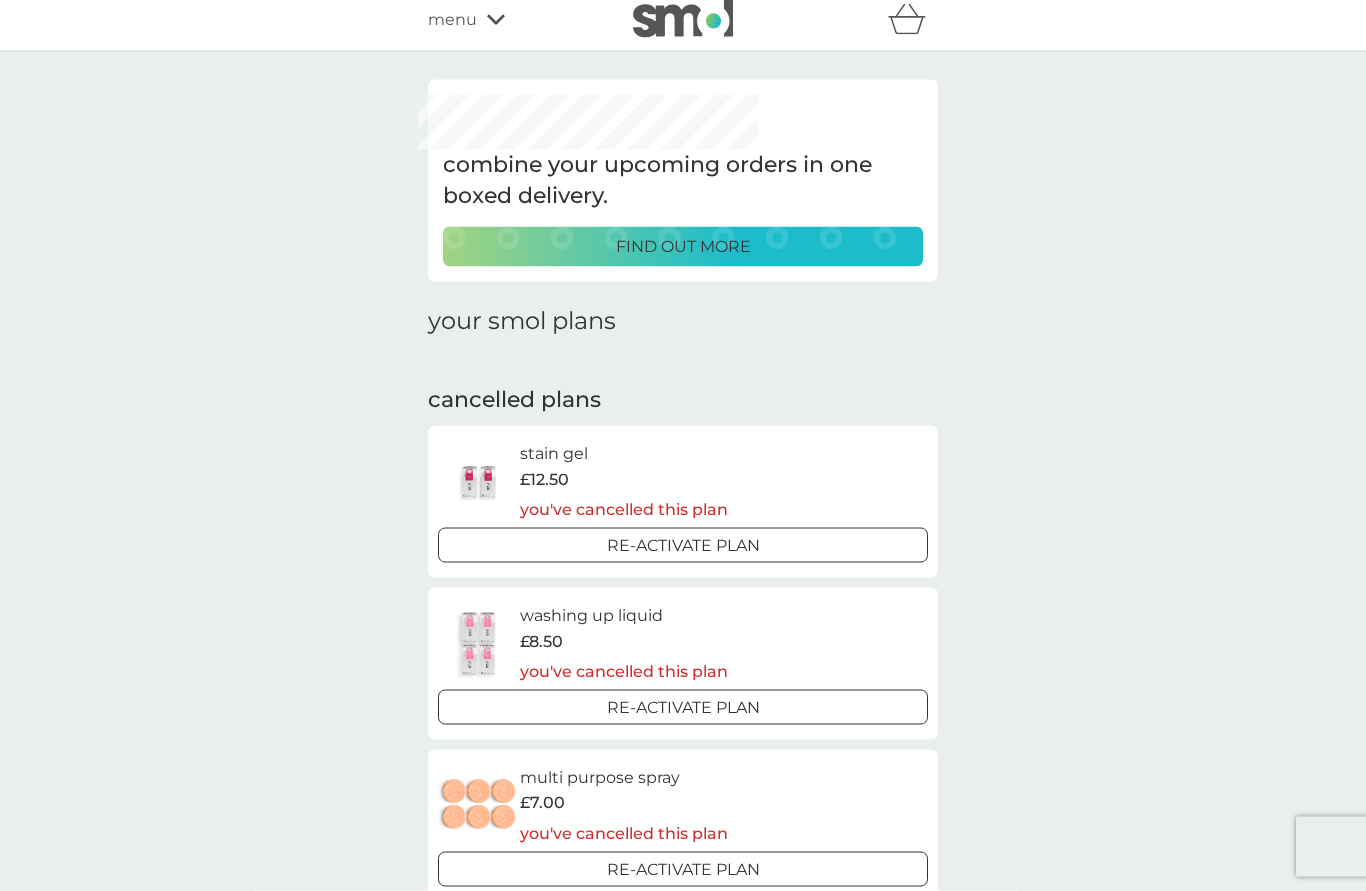 scroll, scrollTop: 0, scrollLeft: 0, axis: both 